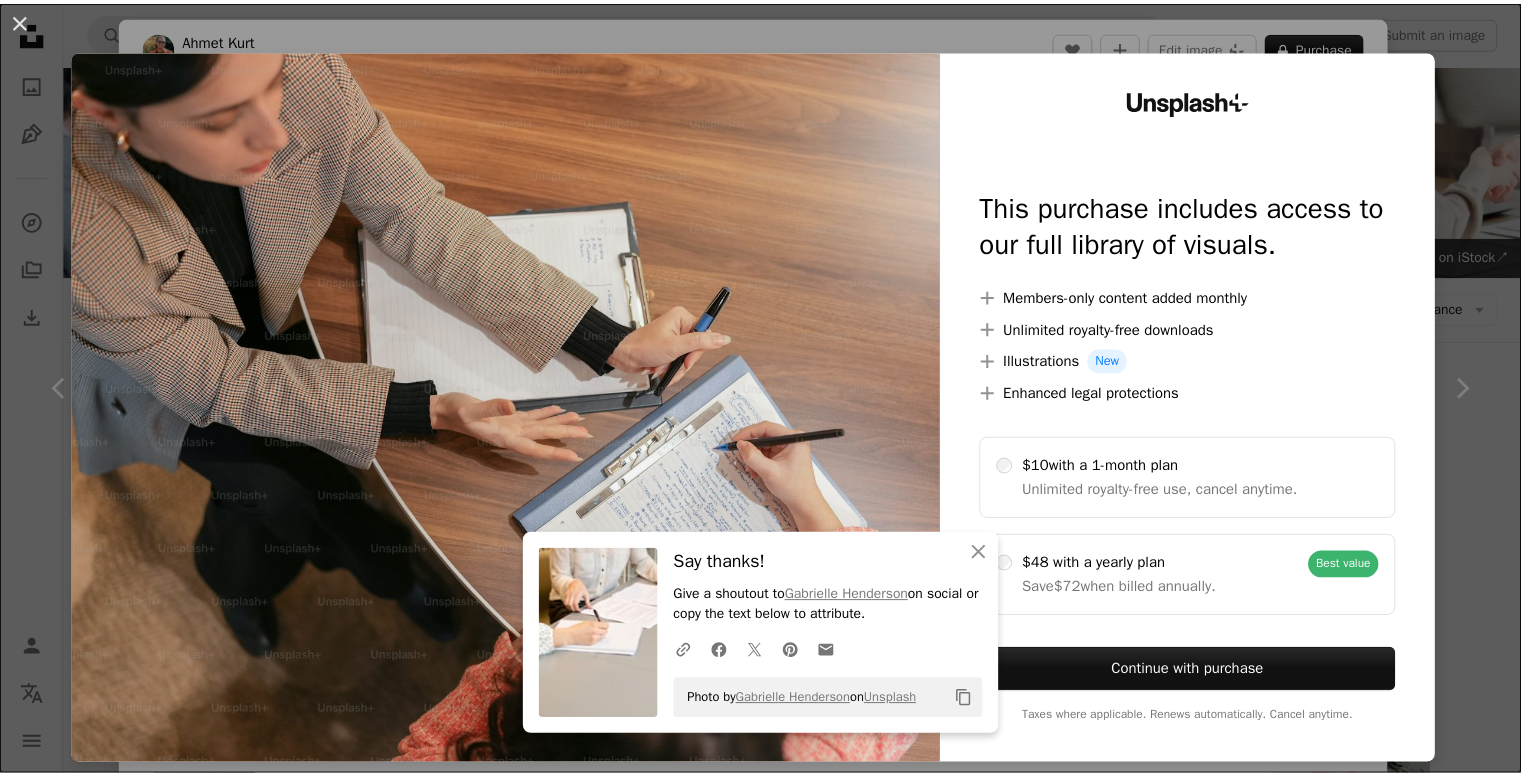 scroll, scrollTop: 900, scrollLeft: 0, axis: vertical 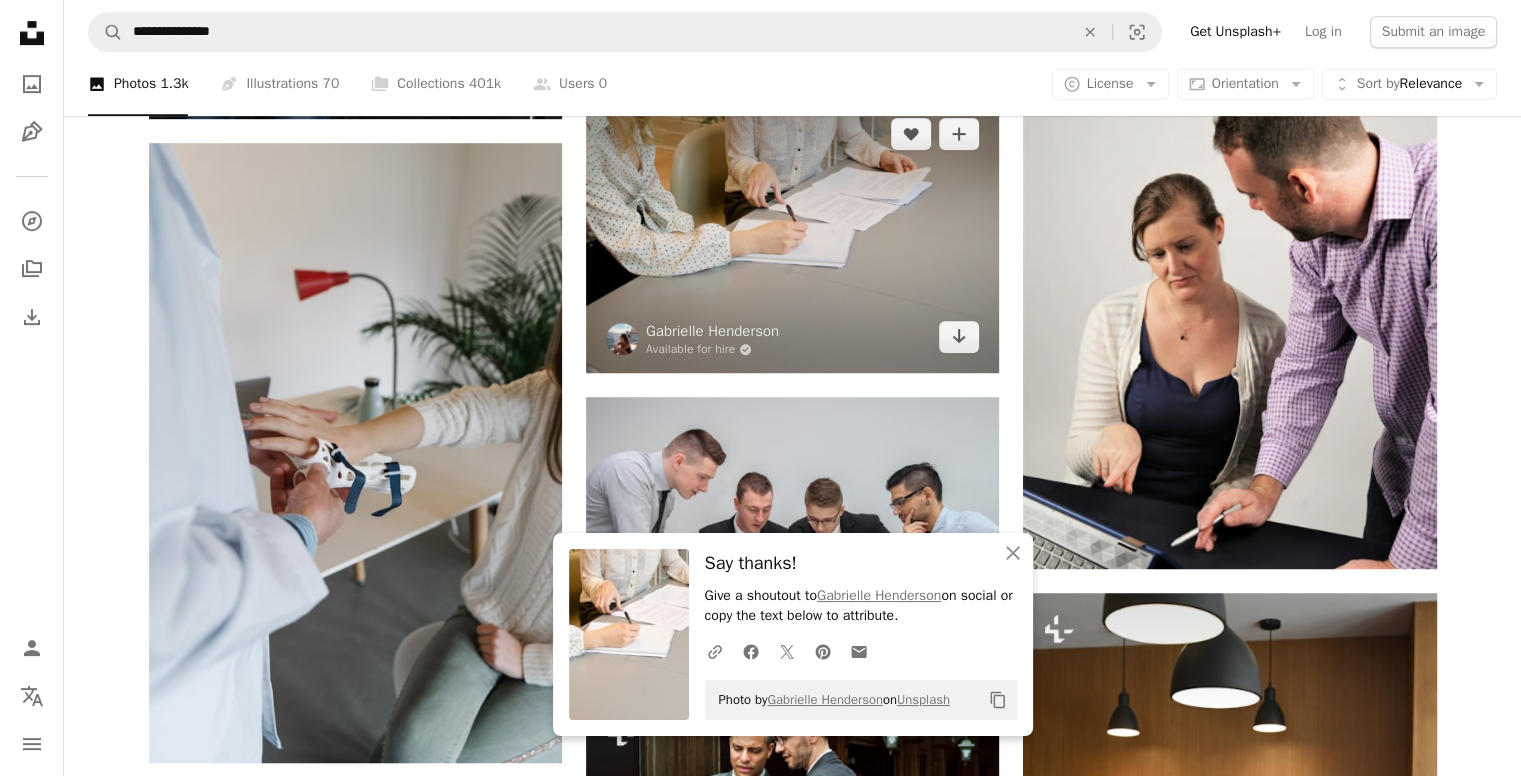 click at bounding box center [792, 235] 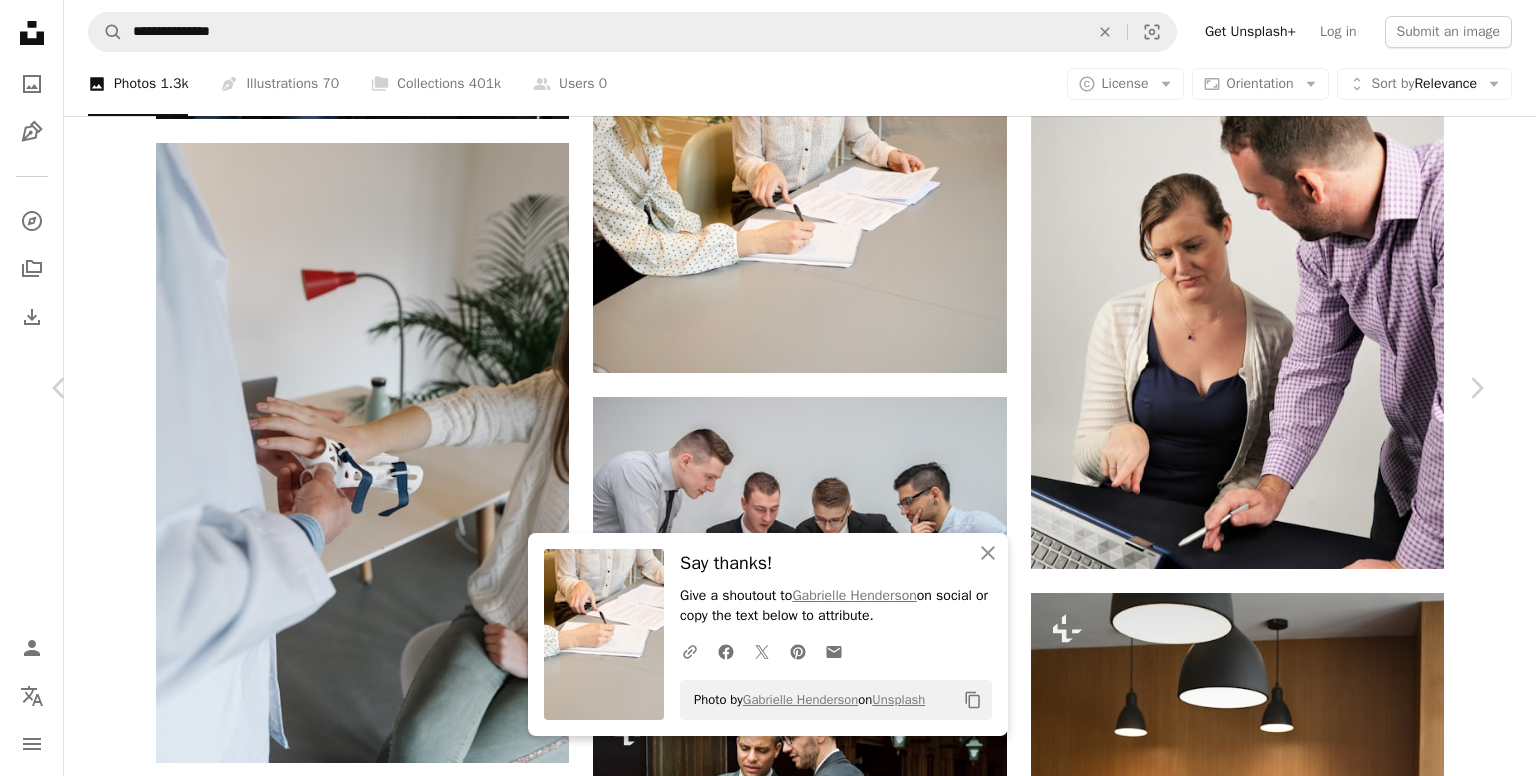 scroll, scrollTop: 4712, scrollLeft: 0, axis: vertical 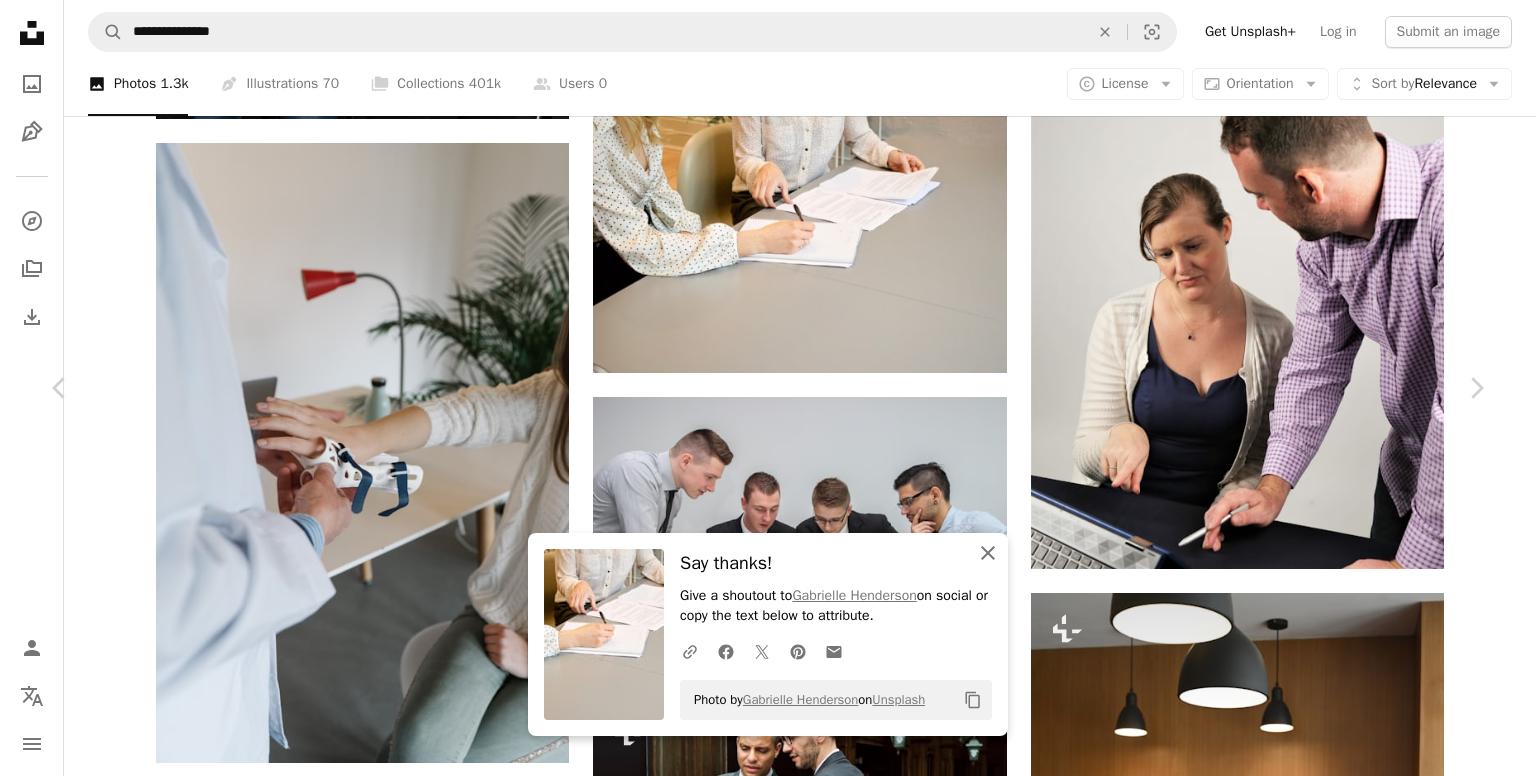 click on "An X shape" 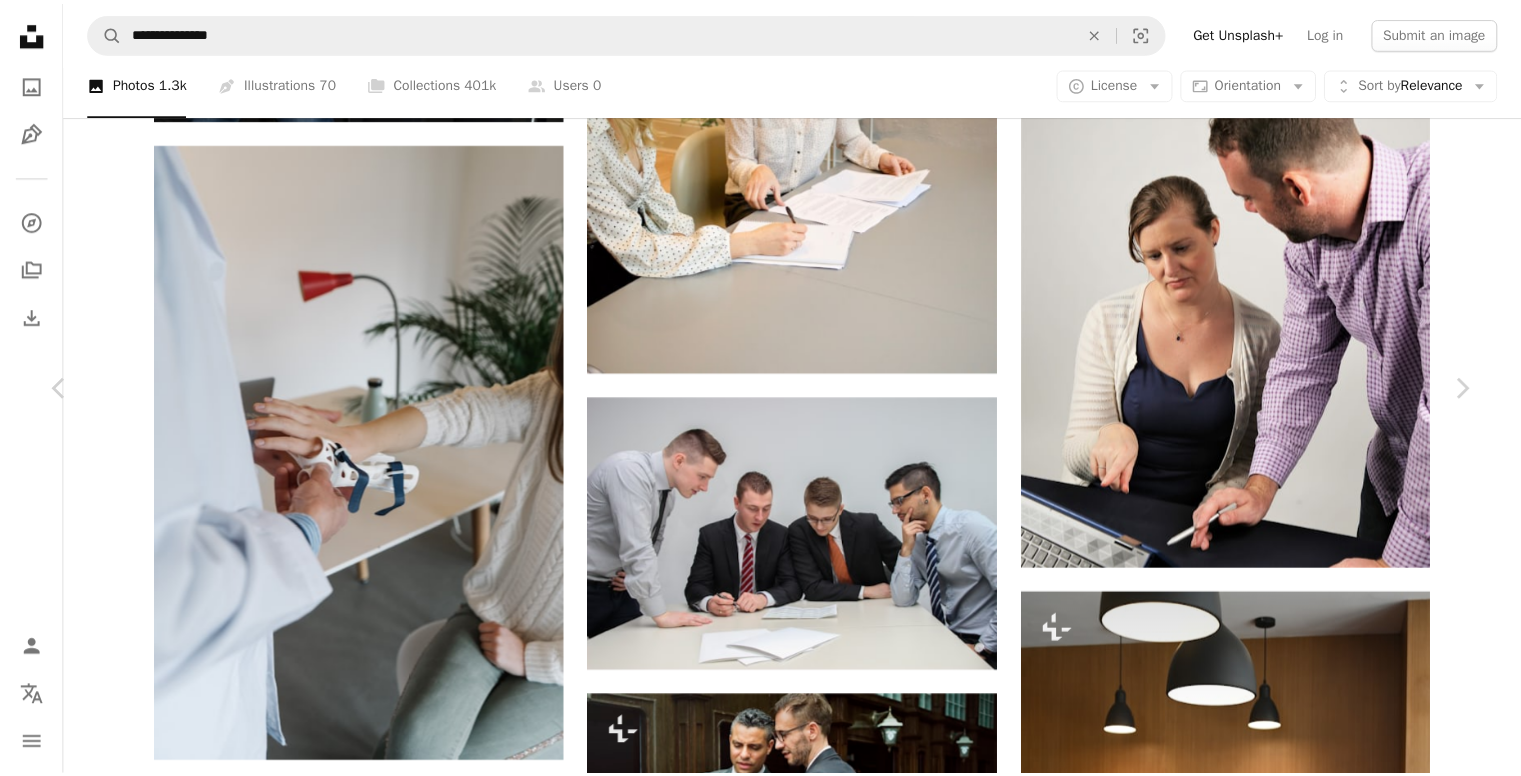scroll, scrollTop: 0, scrollLeft: 0, axis: both 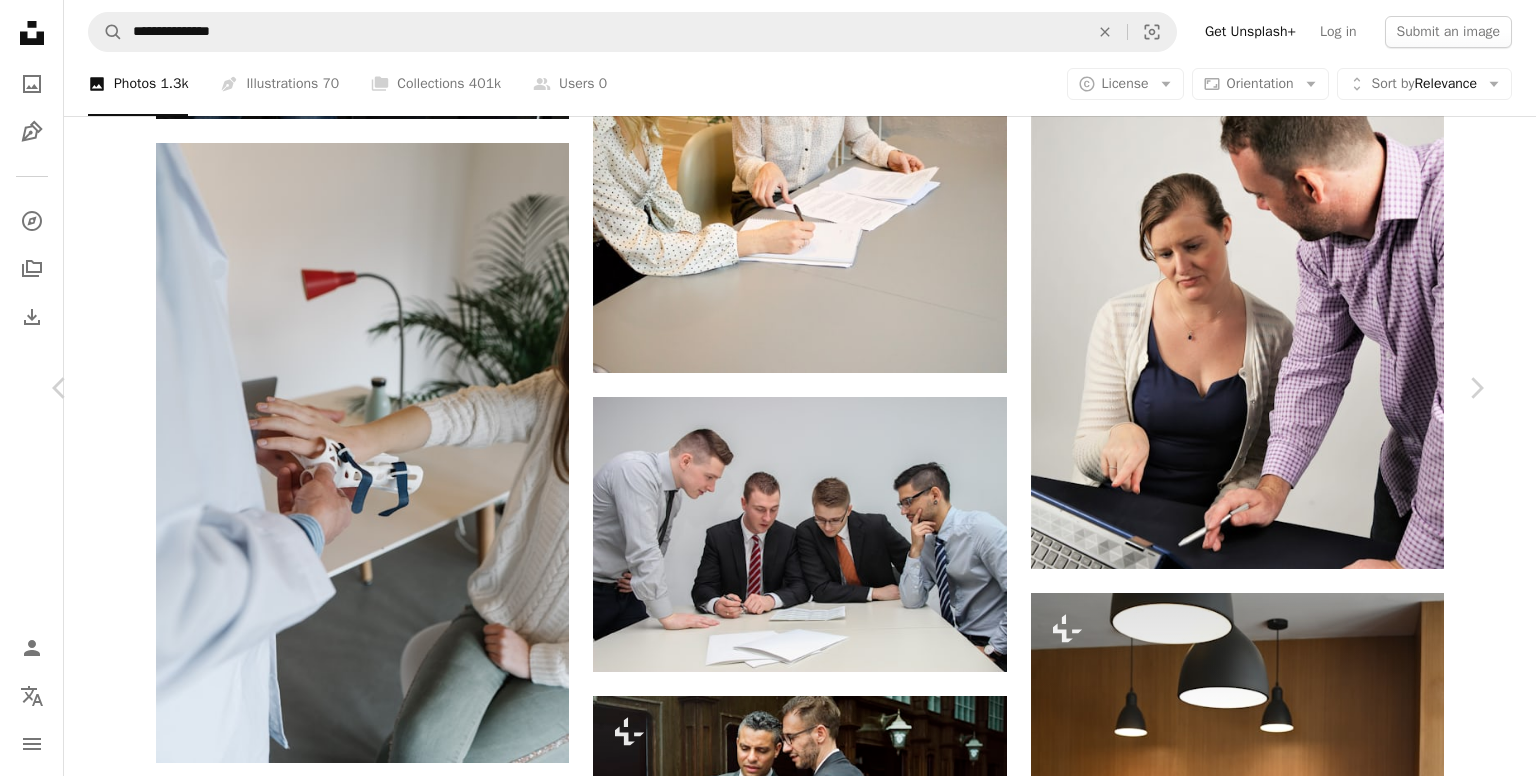 click on "An X shape" at bounding box center (20, 20) 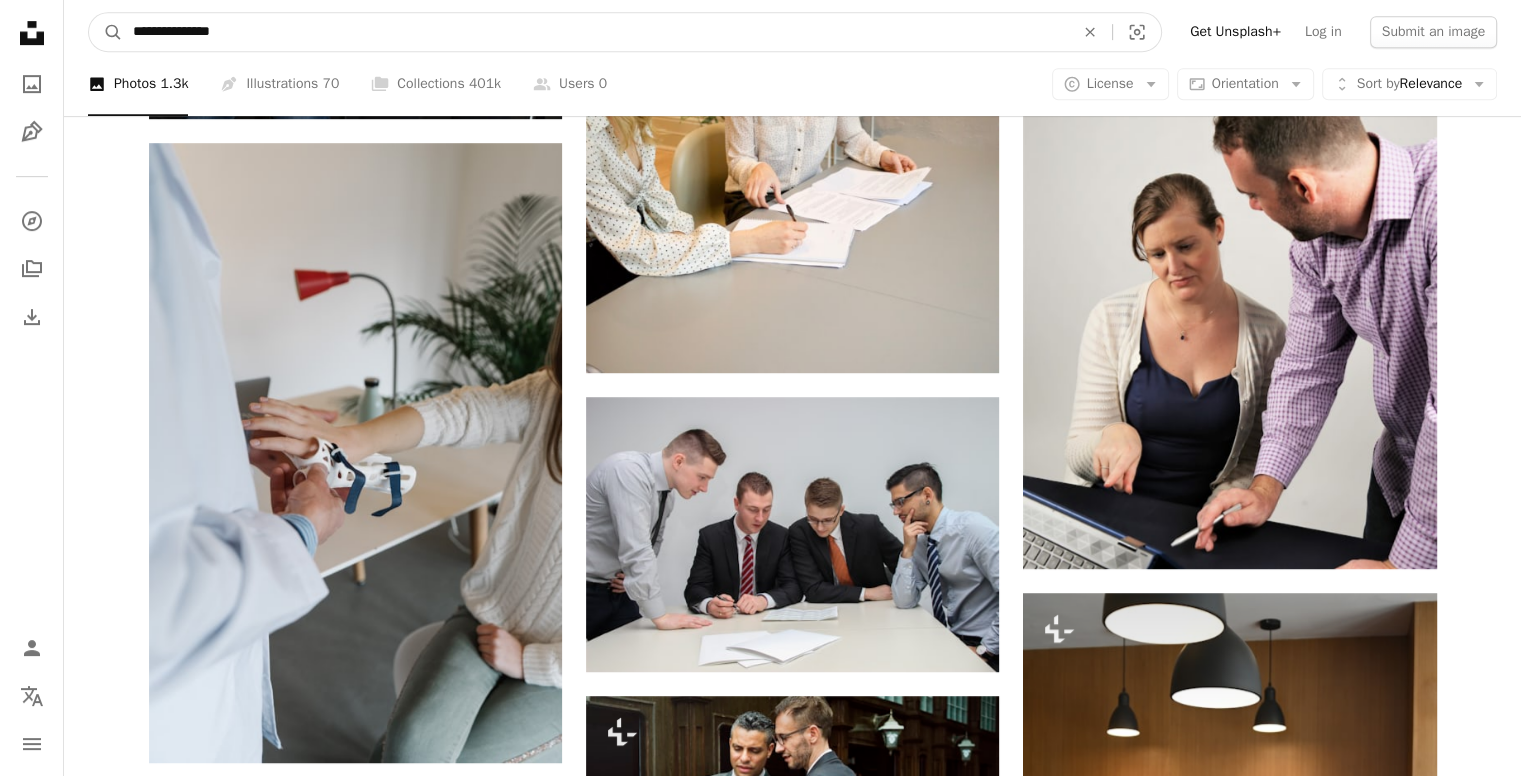drag, startPoint x: 50, startPoint y: 30, endPoint x: 0, endPoint y: 30, distance: 50 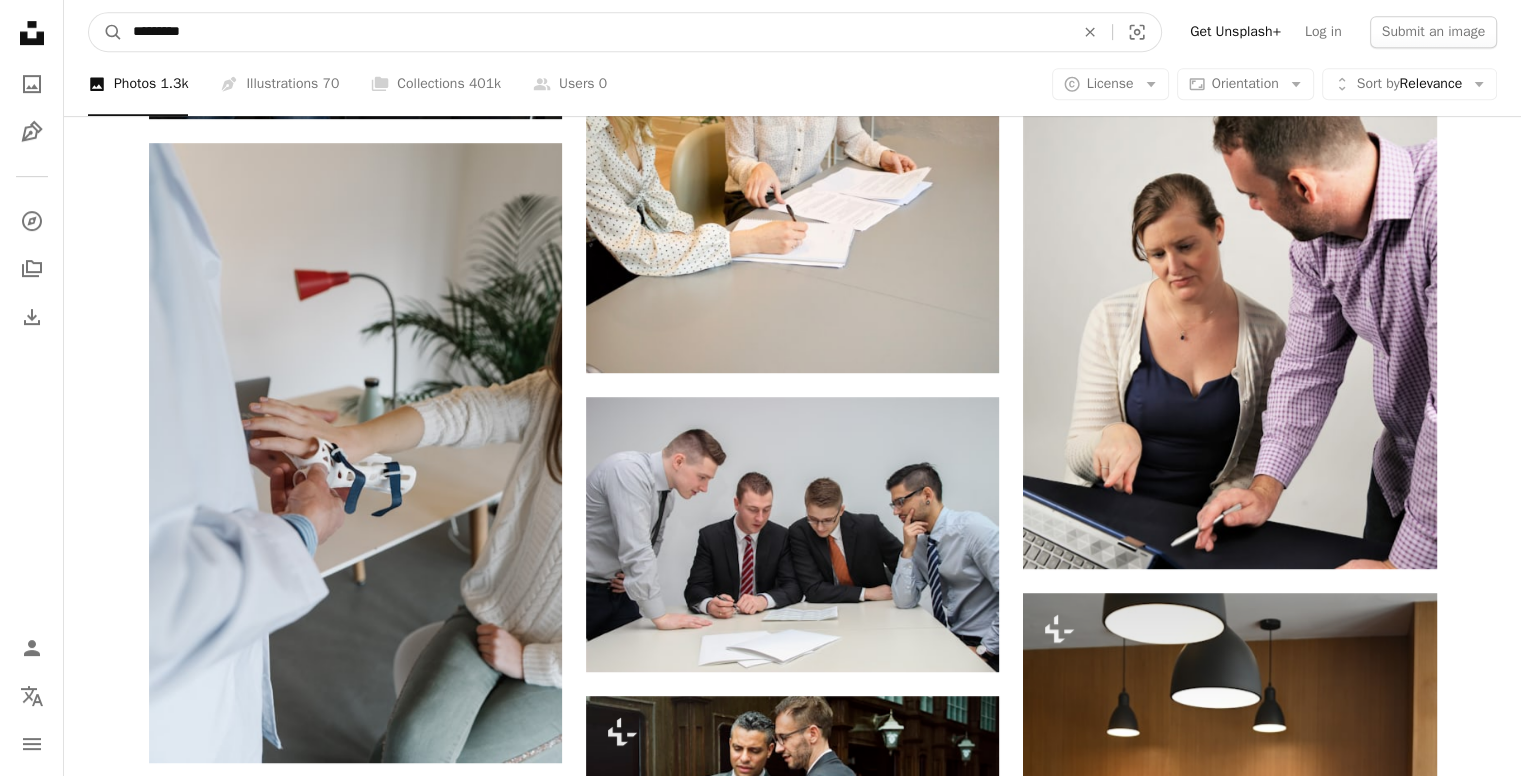type on "*********" 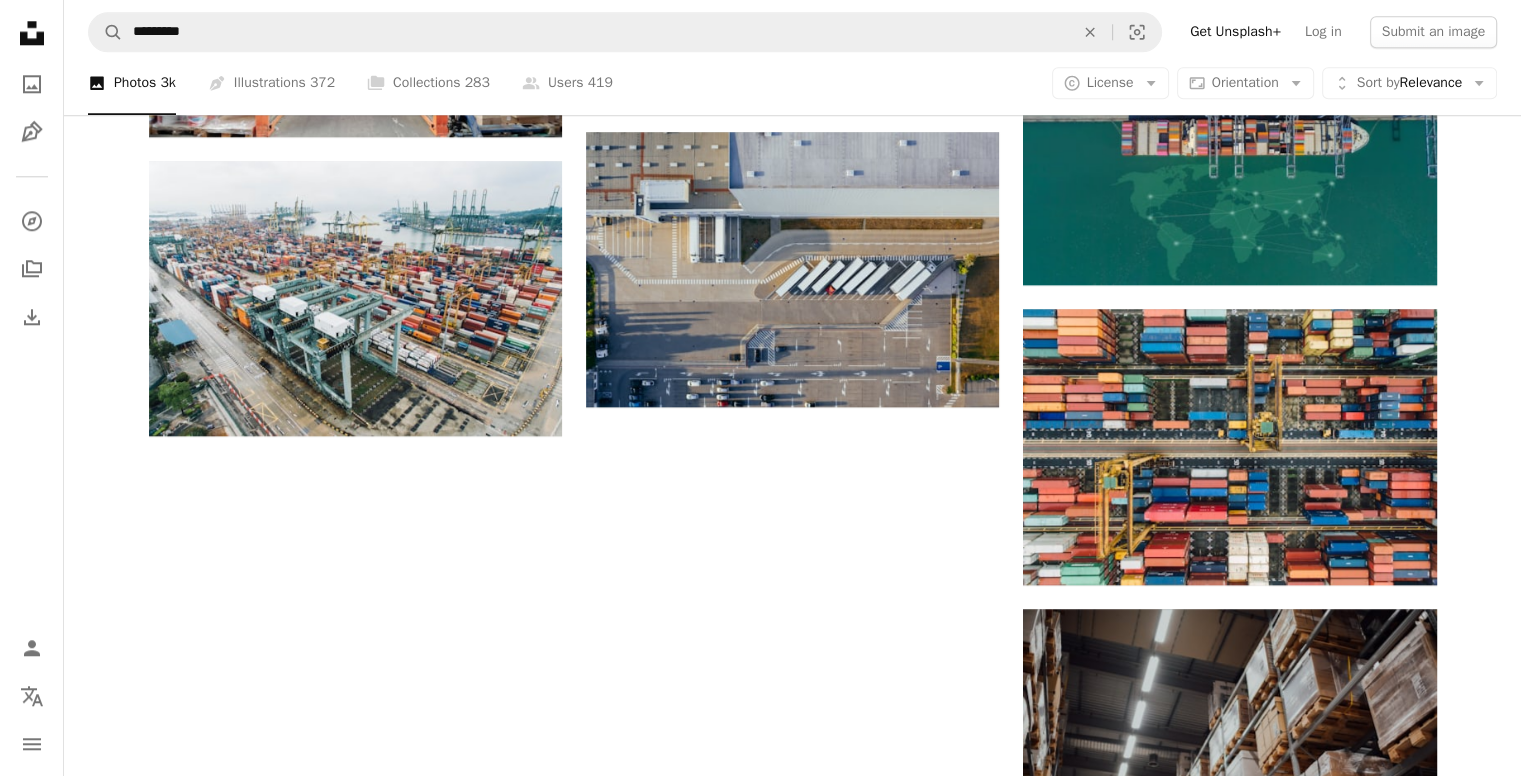 scroll, scrollTop: 2300, scrollLeft: 0, axis: vertical 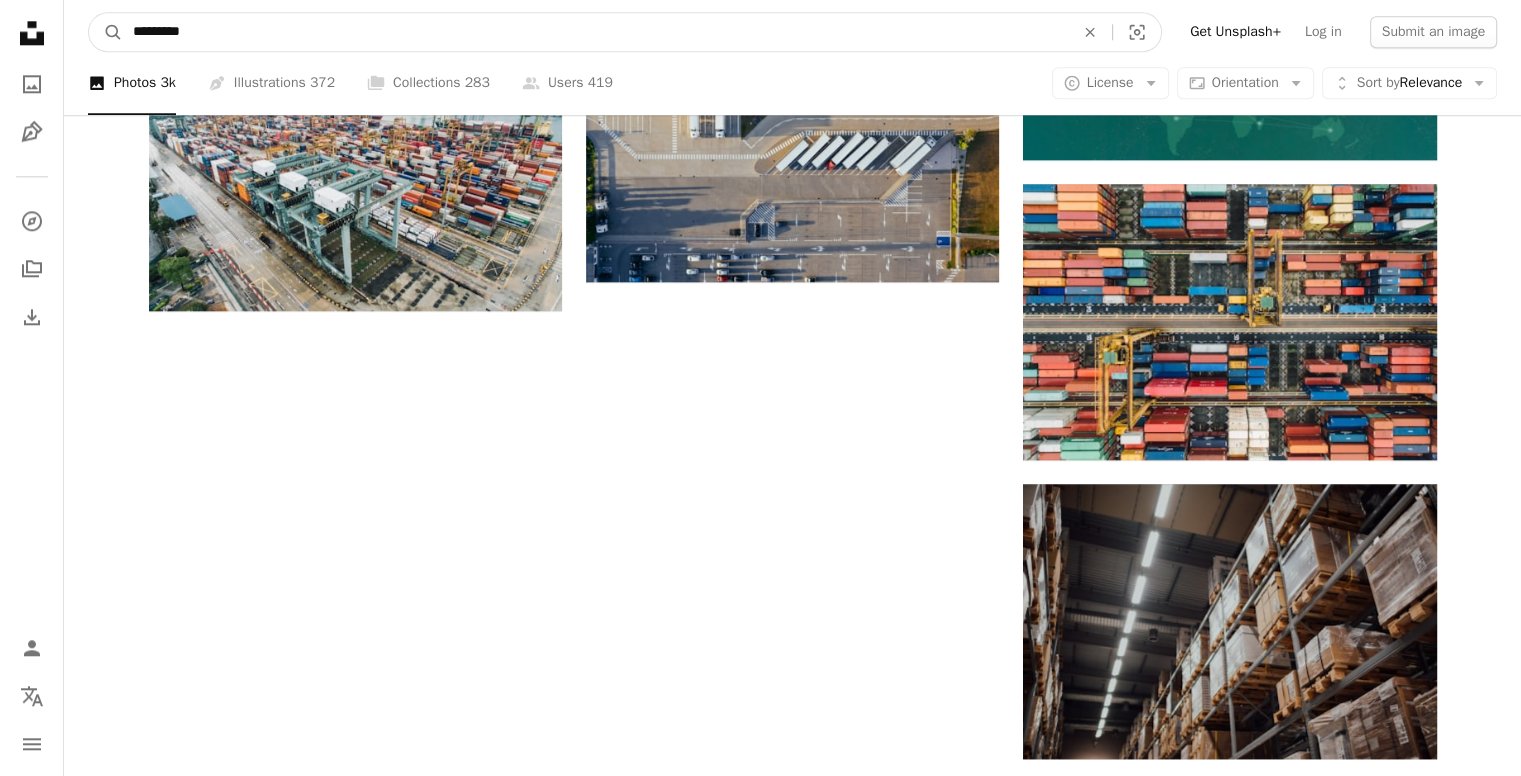 drag, startPoint x: 241, startPoint y: 44, endPoint x: 0, endPoint y: 33, distance: 241.2509 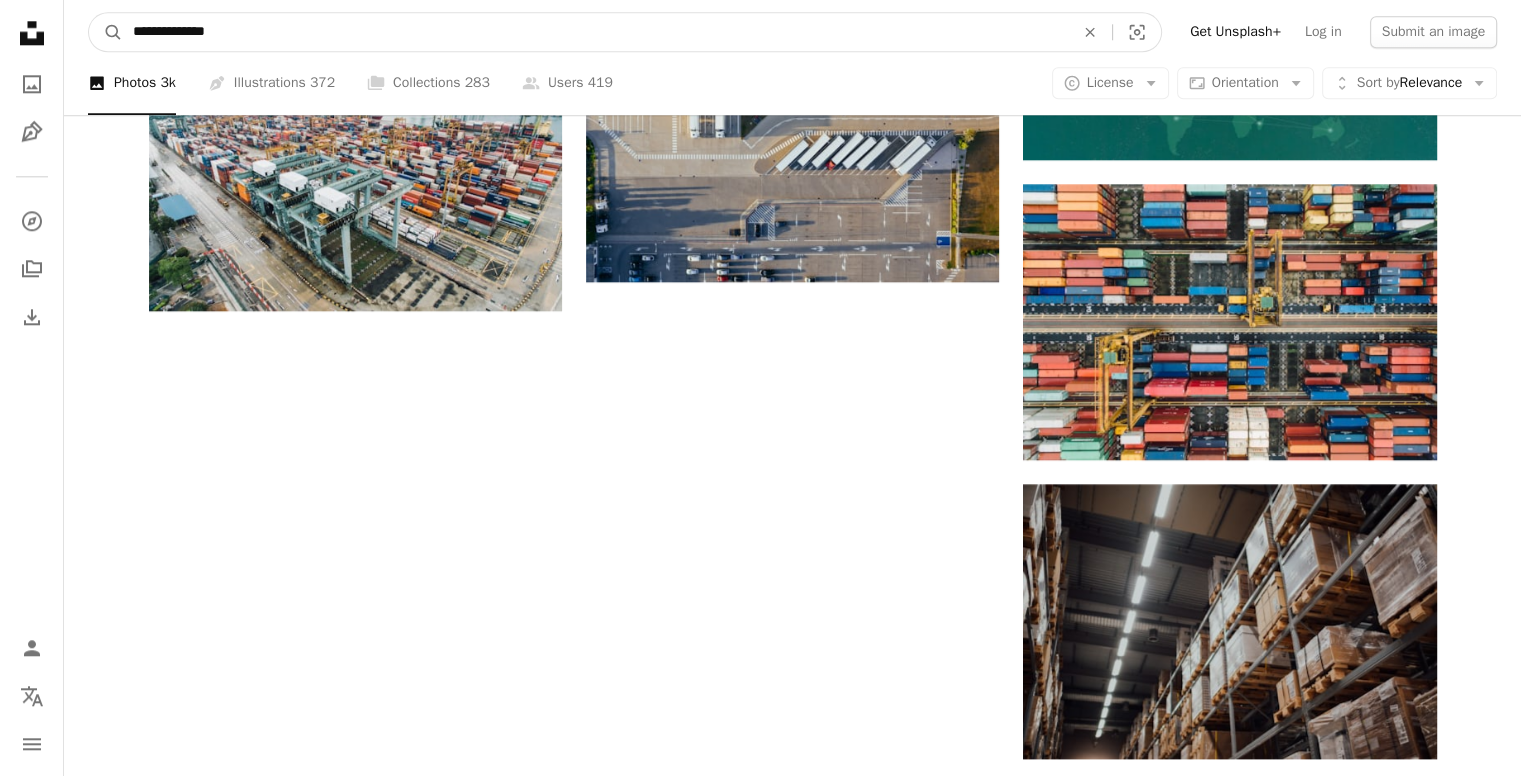 type on "**********" 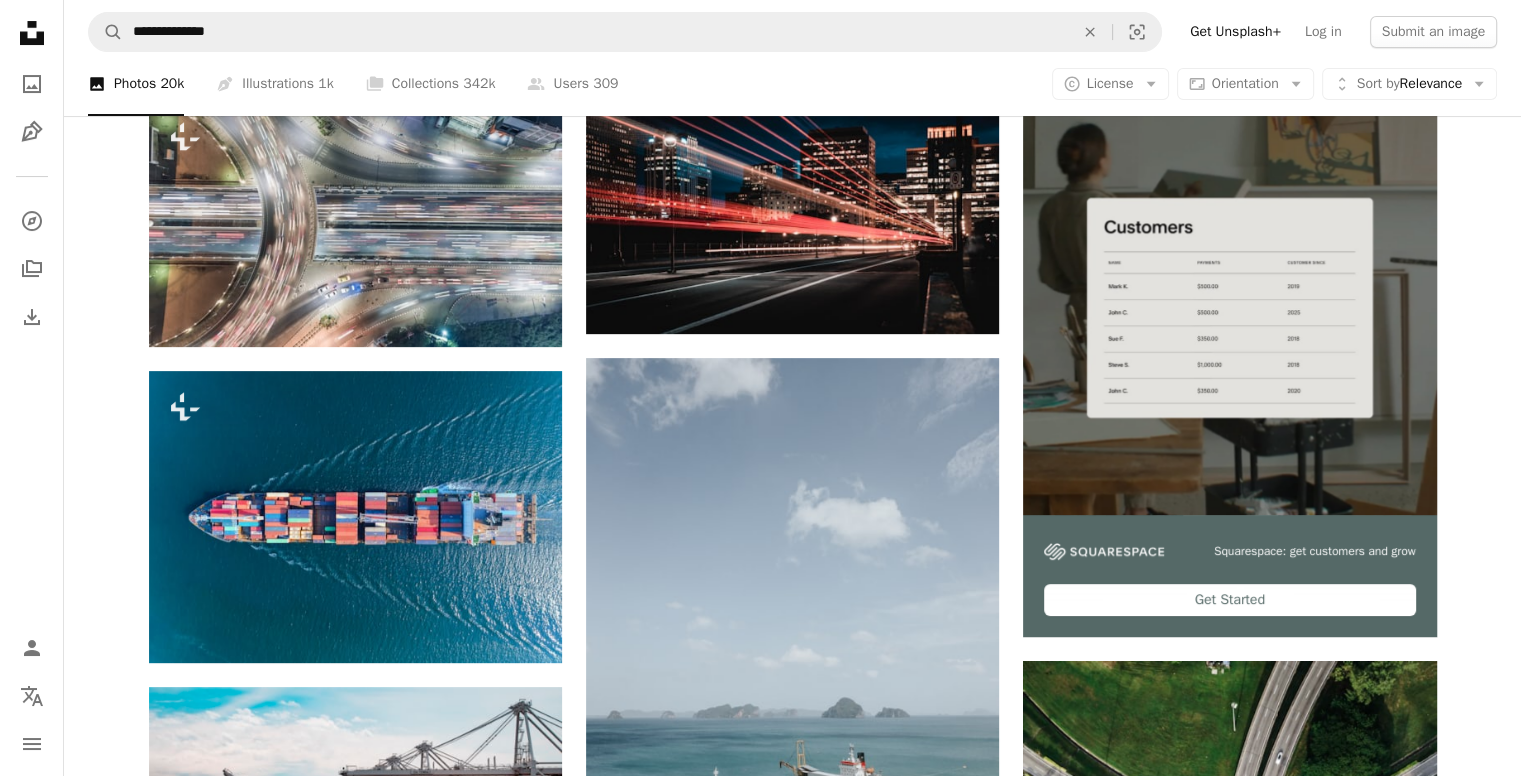 scroll, scrollTop: 0, scrollLeft: 0, axis: both 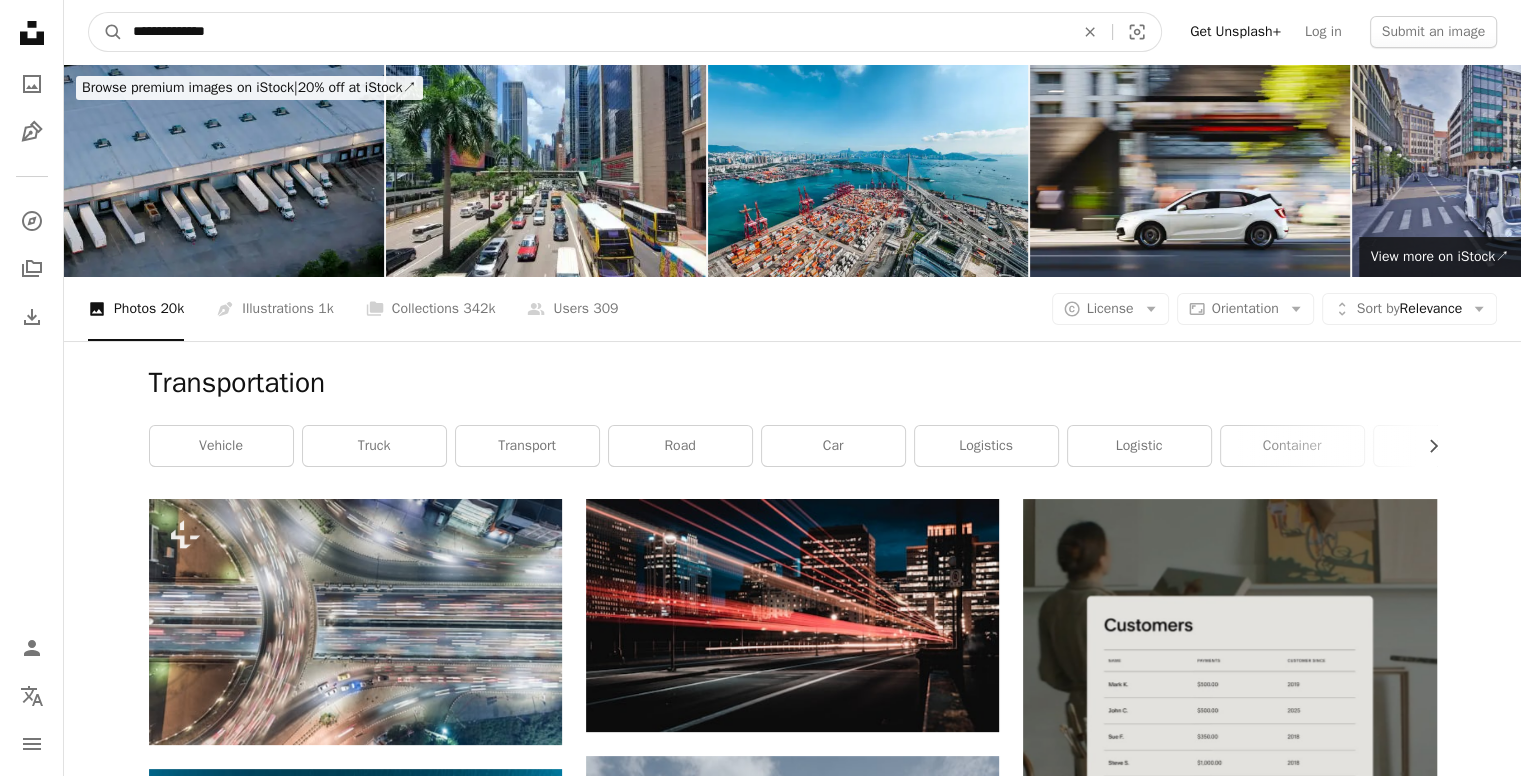 drag, startPoint x: 0, startPoint y: 10, endPoint x: 170, endPoint y: 39, distance: 172.4558 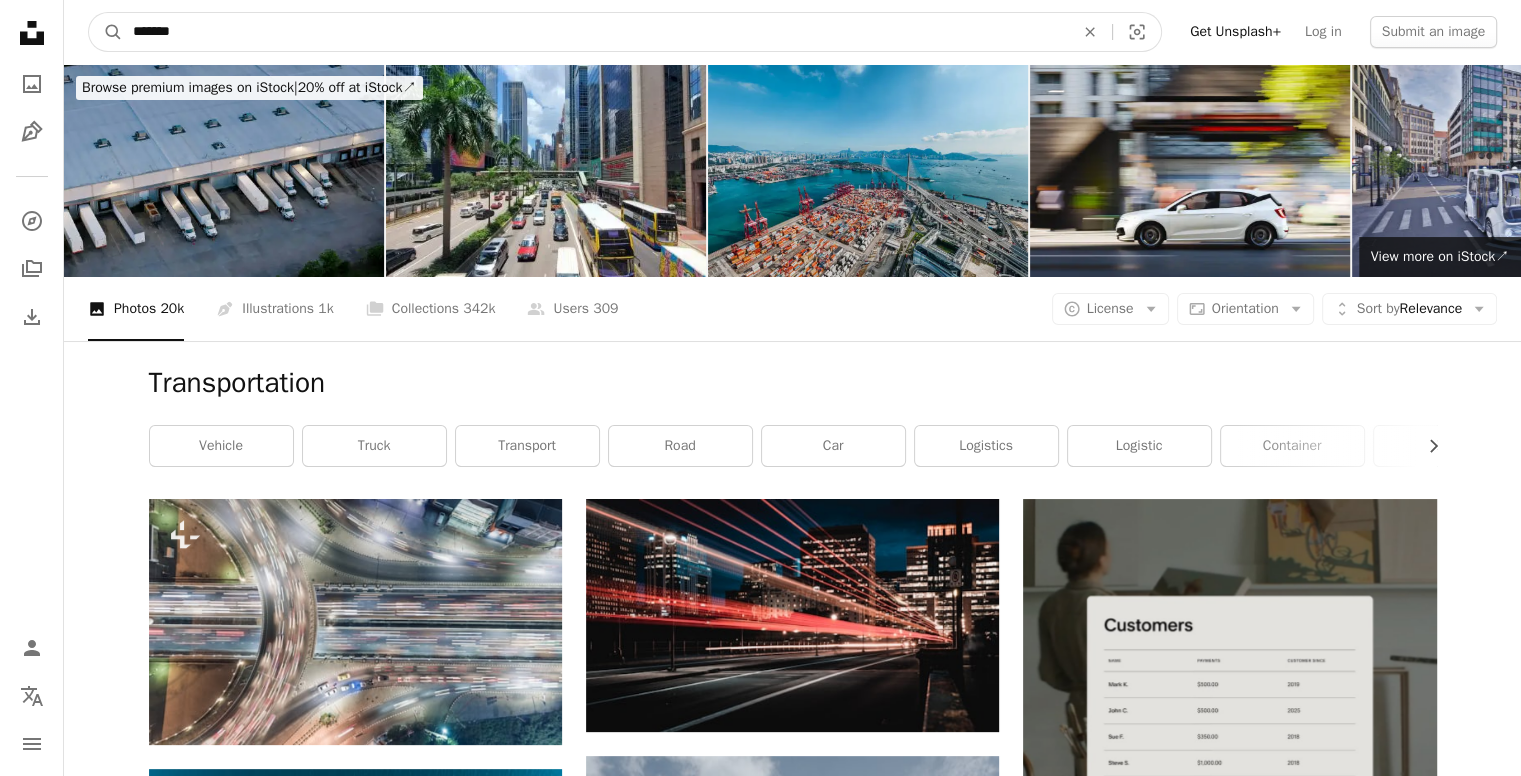 type on "********" 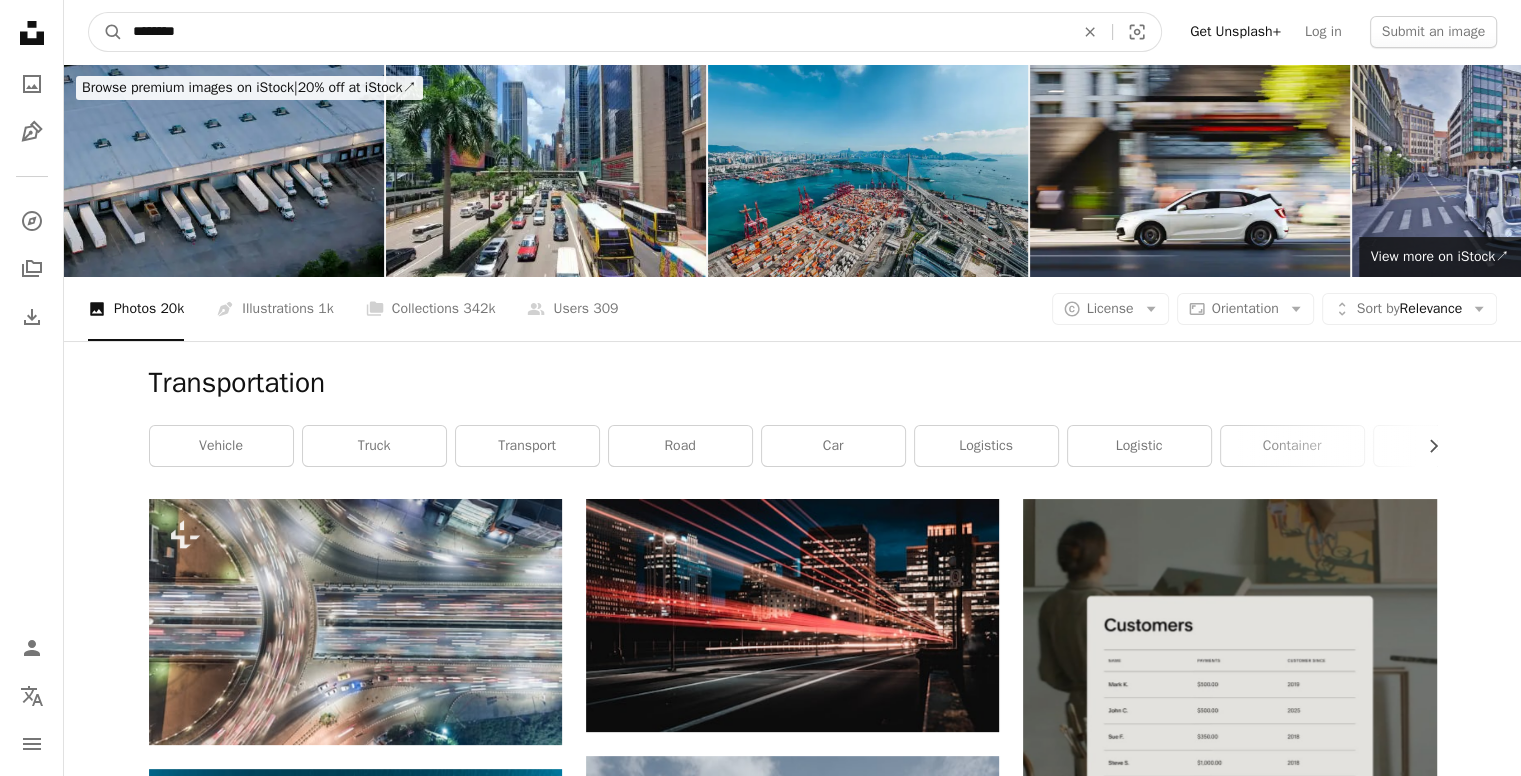 click on "A magnifying glass" at bounding box center (106, 32) 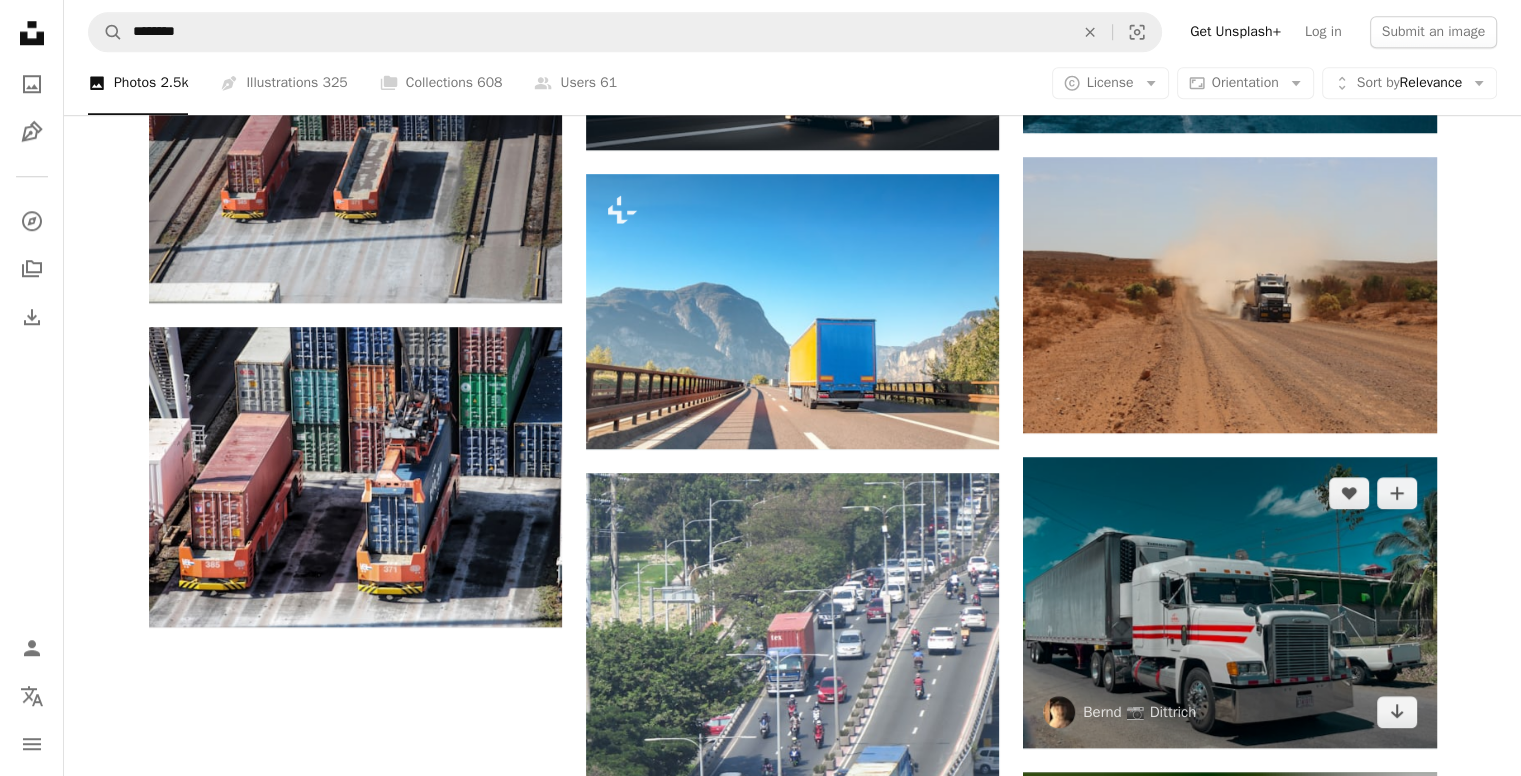 scroll, scrollTop: 2100, scrollLeft: 0, axis: vertical 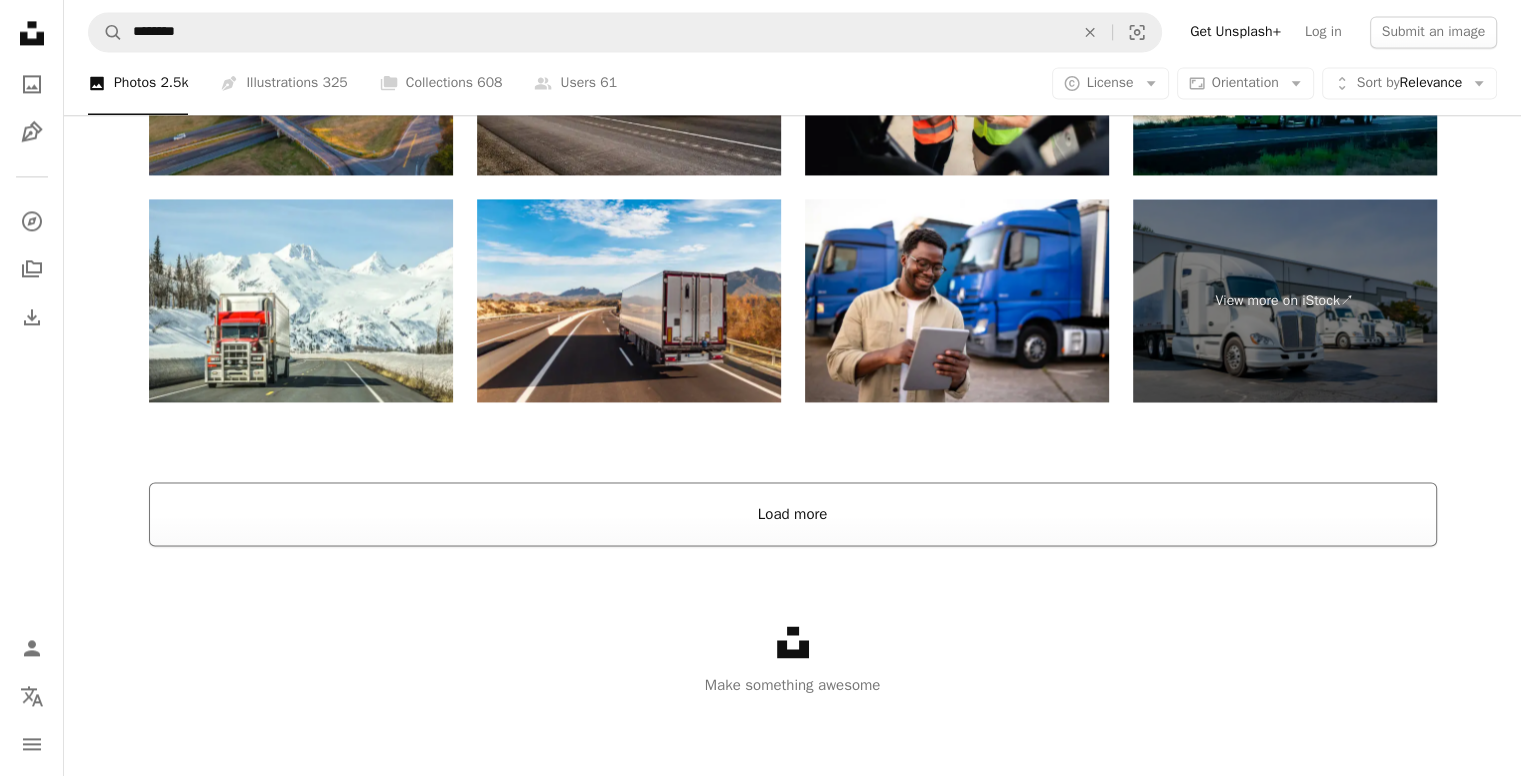 click on "Load more" at bounding box center [793, 514] 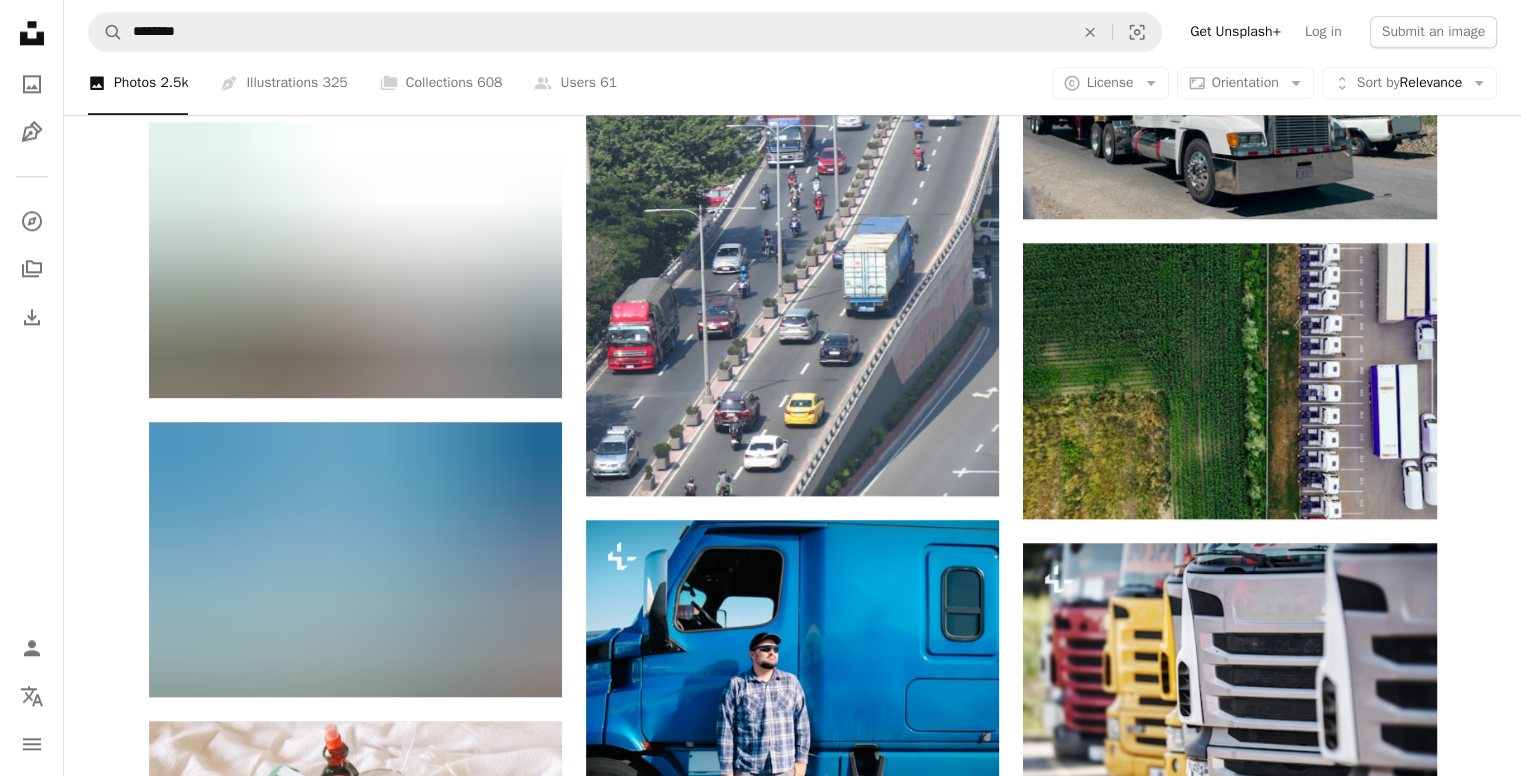 scroll, scrollTop: 1967, scrollLeft: 0, axis: vertical 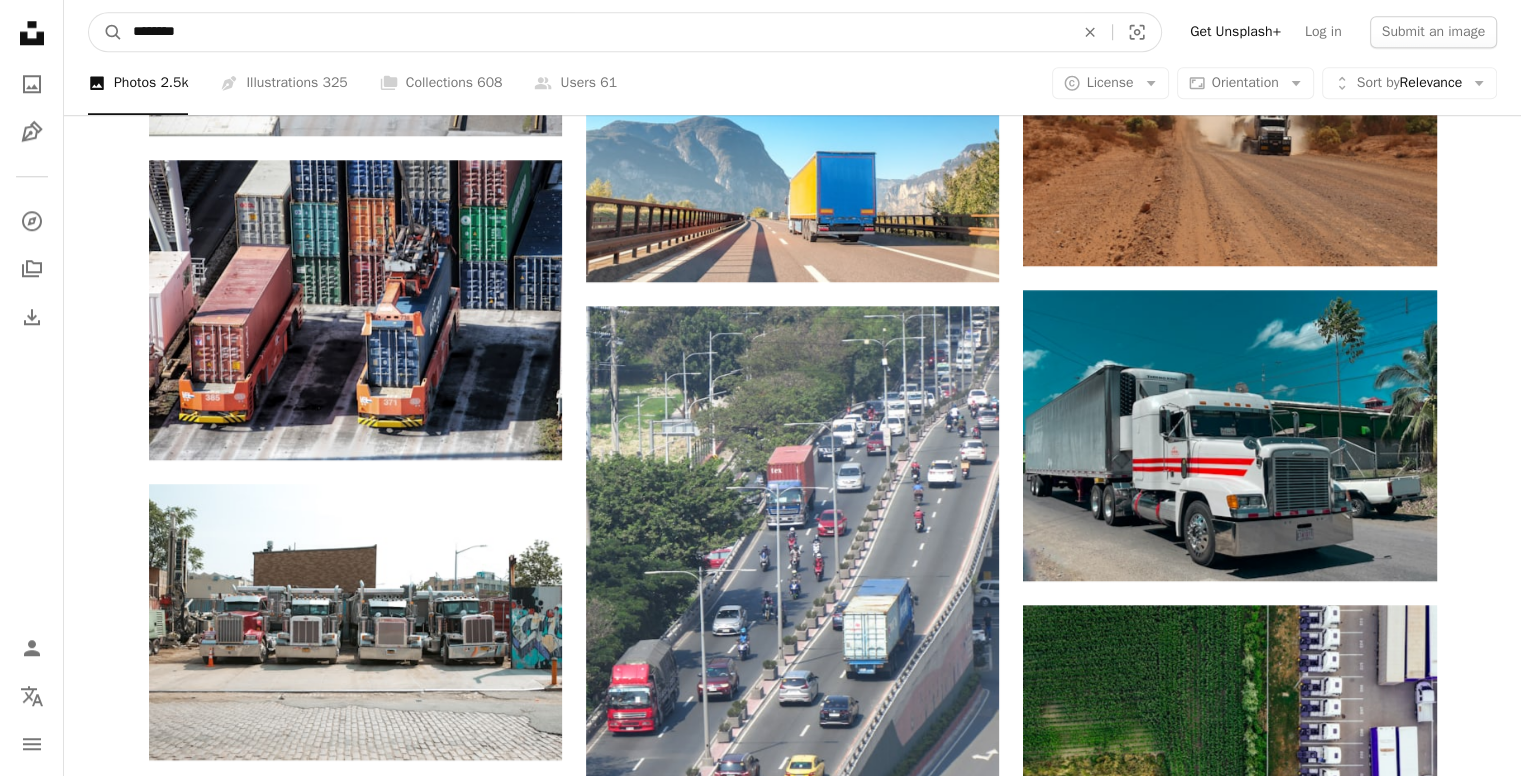 drag, startPoint x: 121, startPoint y: 34, endPoint x: 0, endPoint y: 9, distance: 123.55566 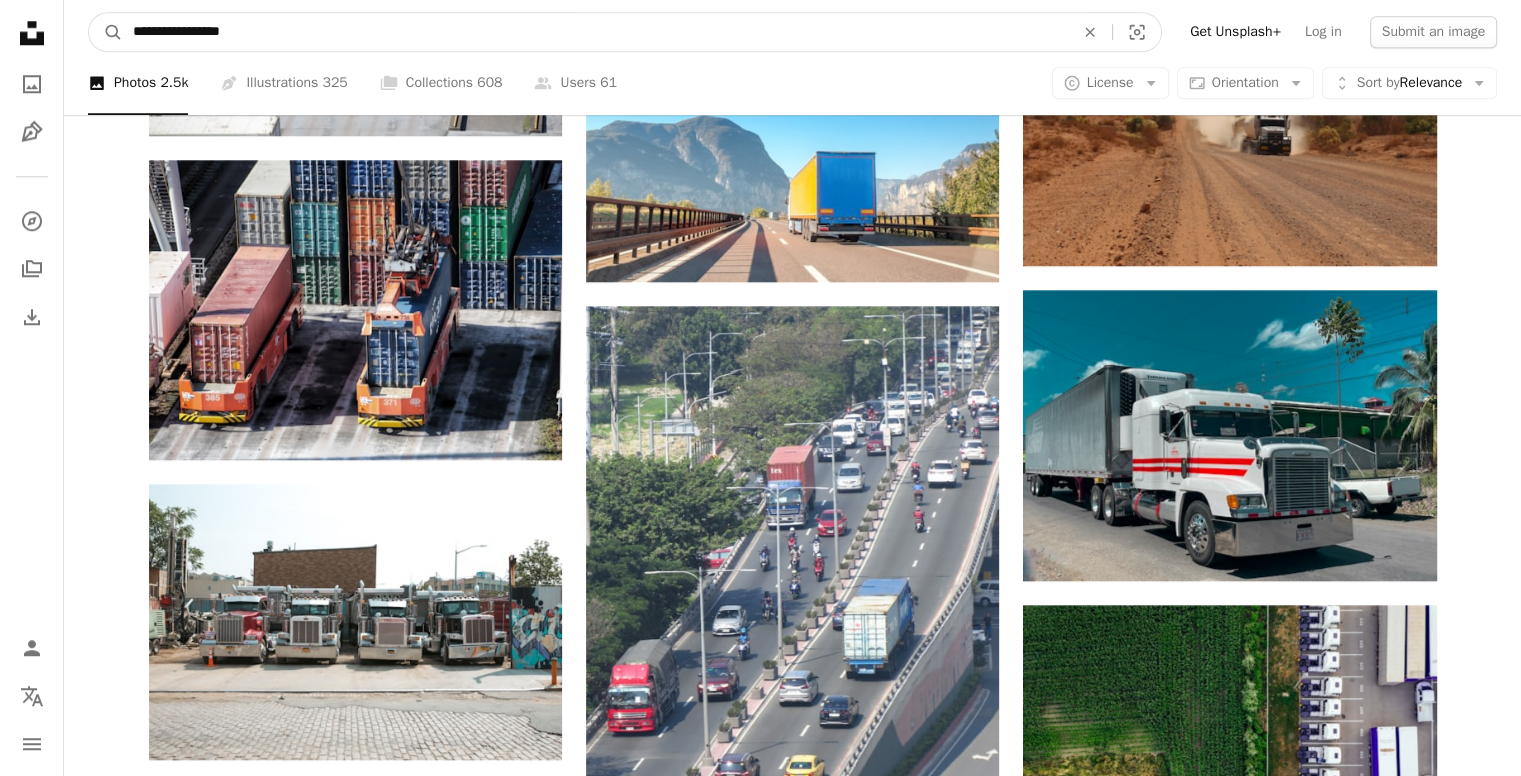 type on "**********" 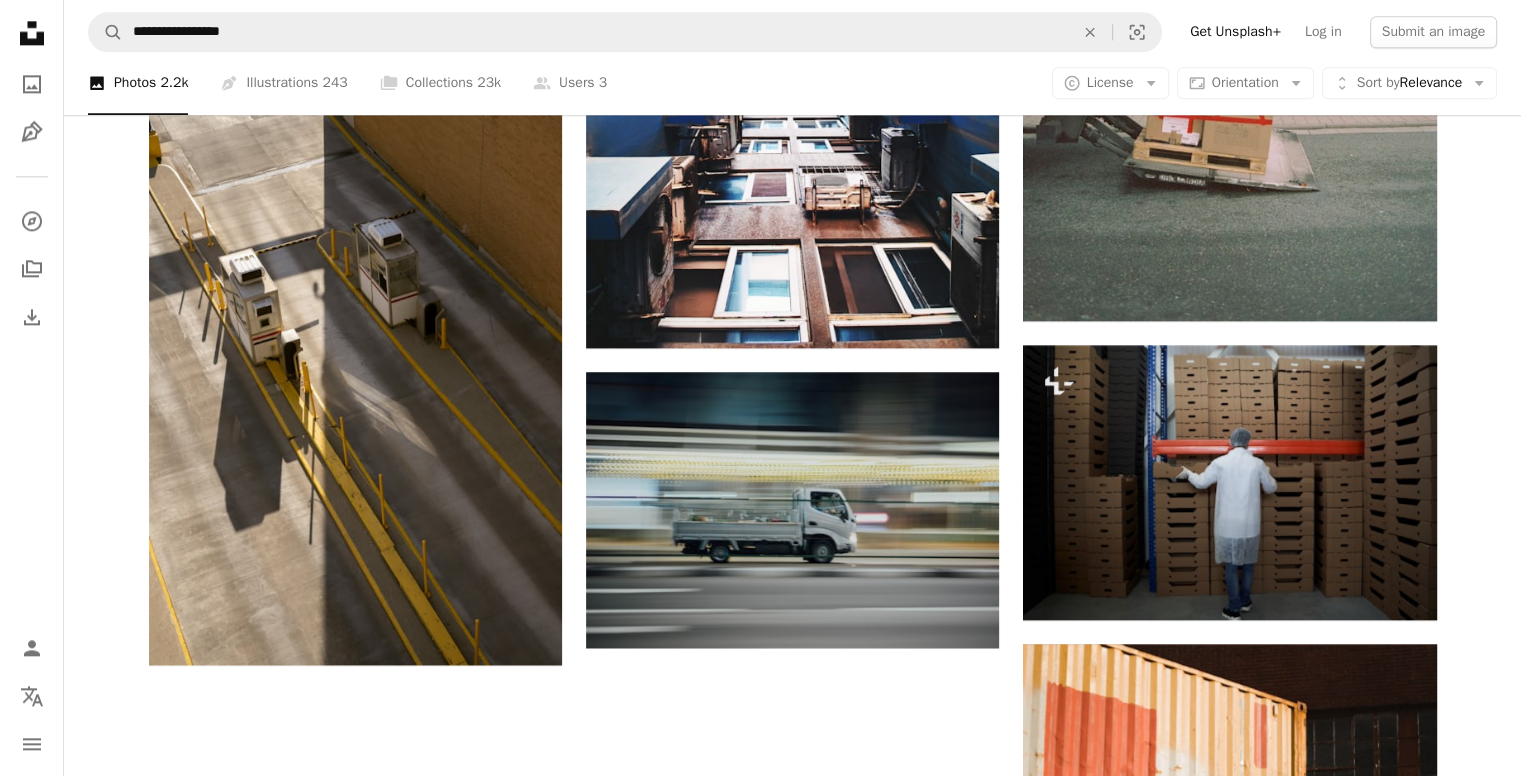 scroll, scrollTop: 3200, scrollLeft: 0, axis: vertical 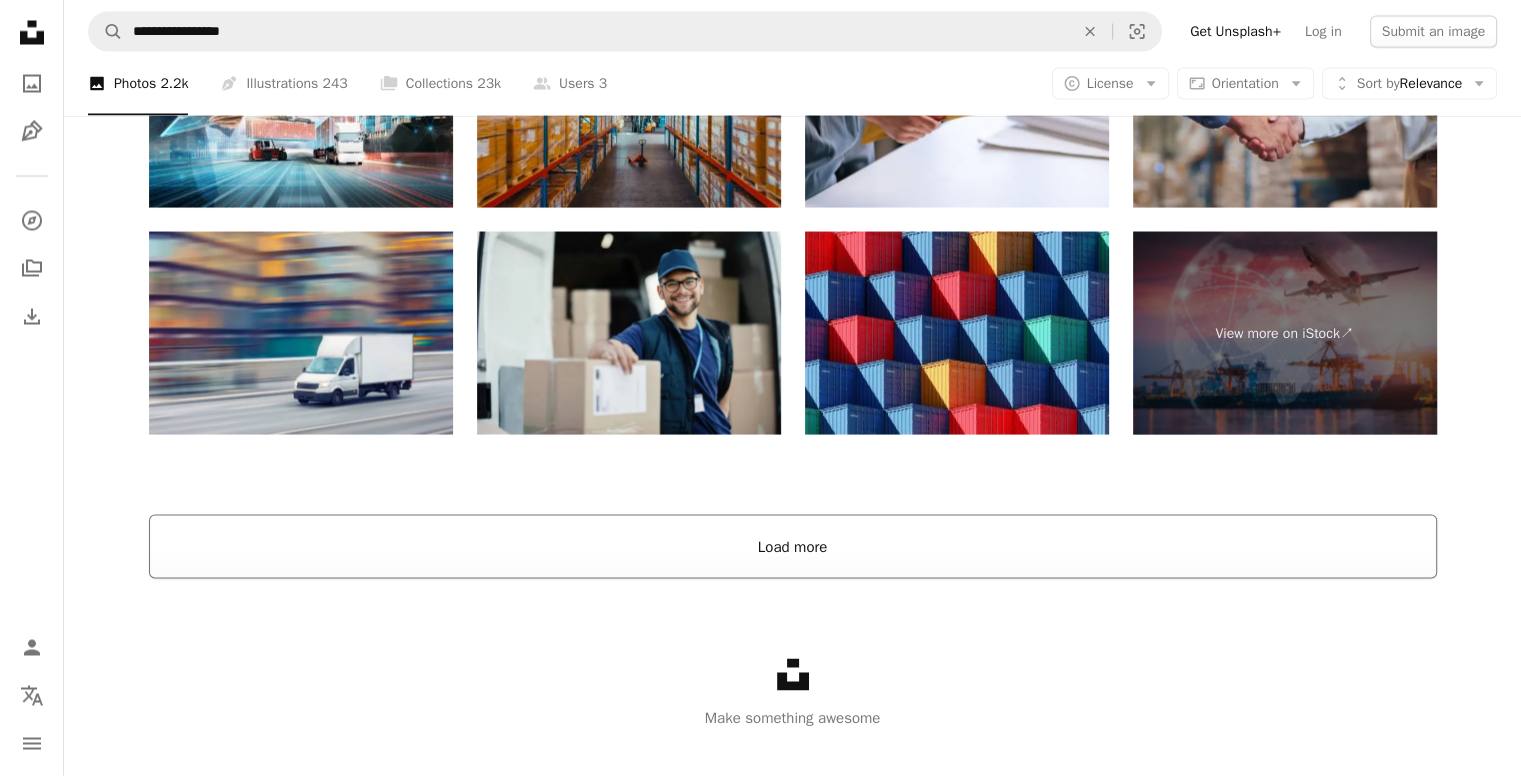 click on "Load more" at bounding box center (793, 547) 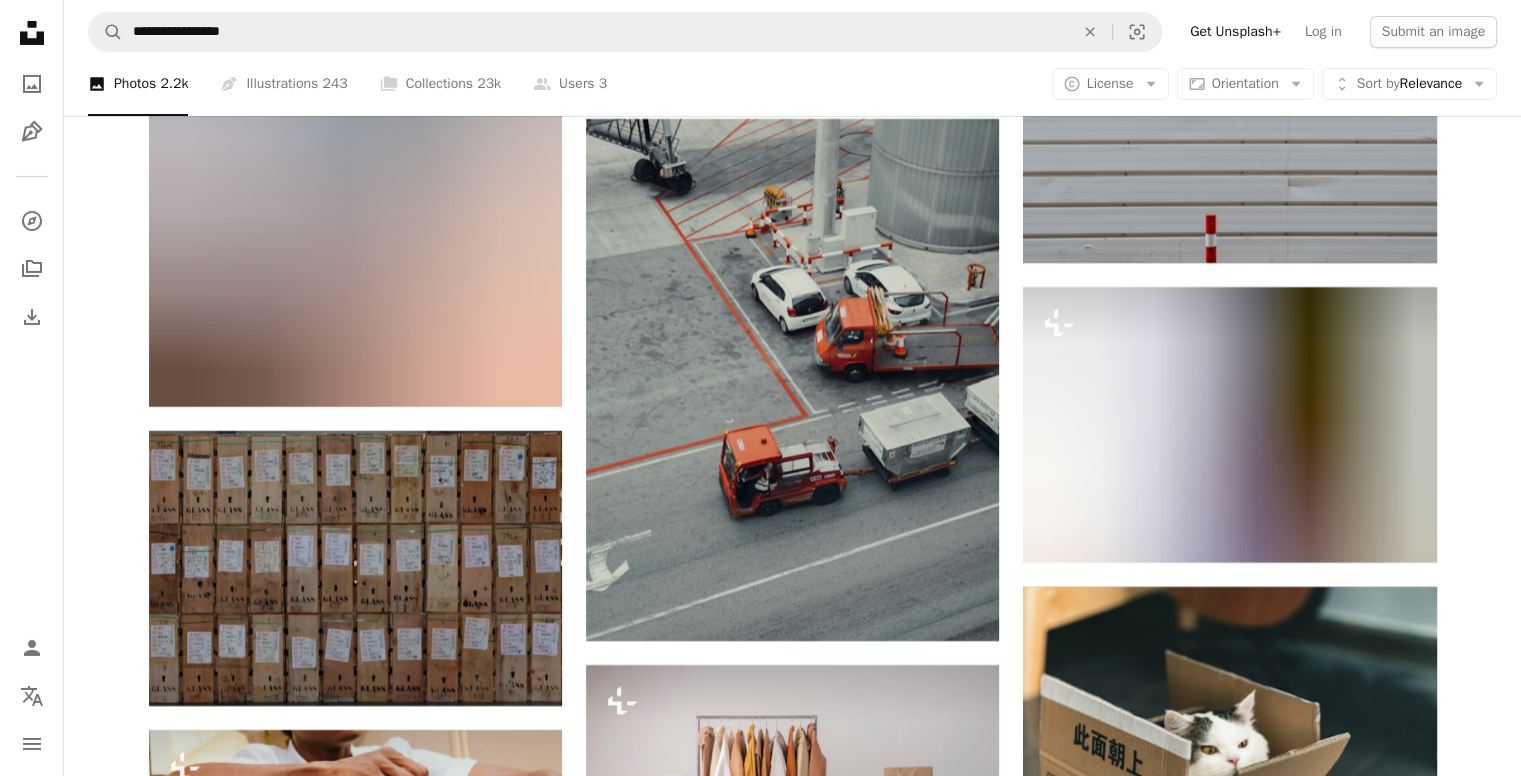 scroll, scrollTop: 7645, scrollLeft: 0, axis: vertical 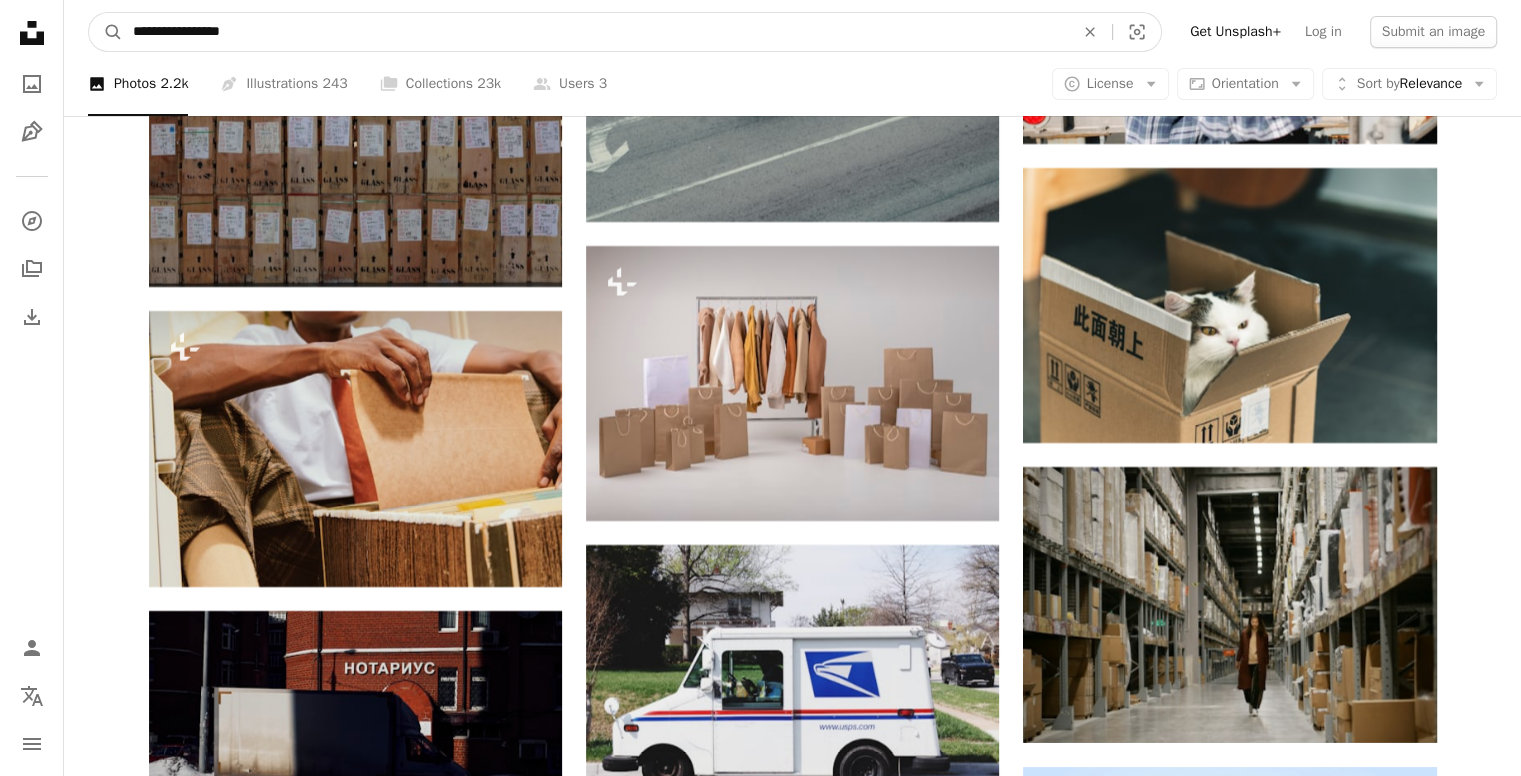 drag, startPoint x: 369, startPoint y: 37, endPoint x: 180, endPoint y: 33, distance: 189.04233 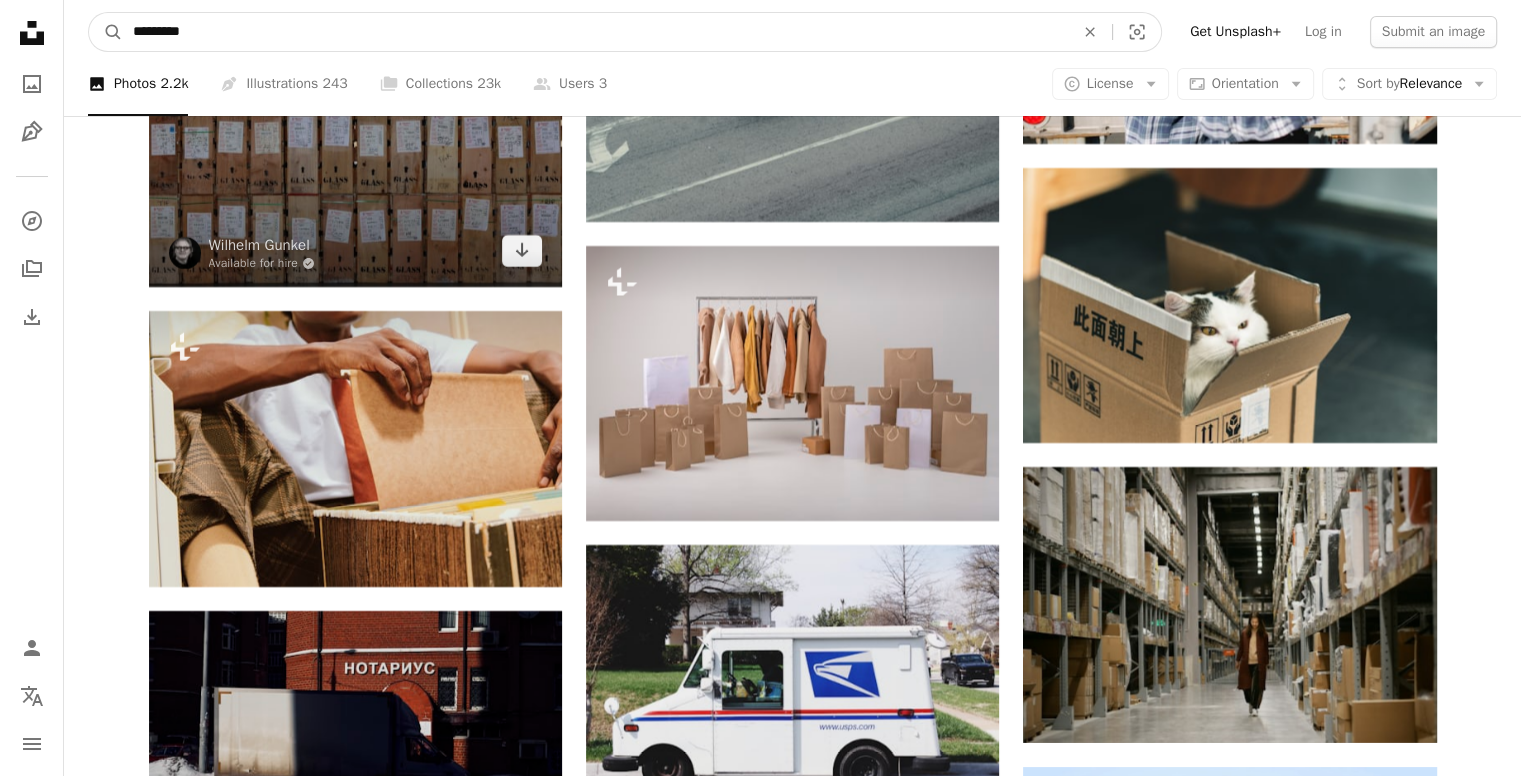 type on "*********" 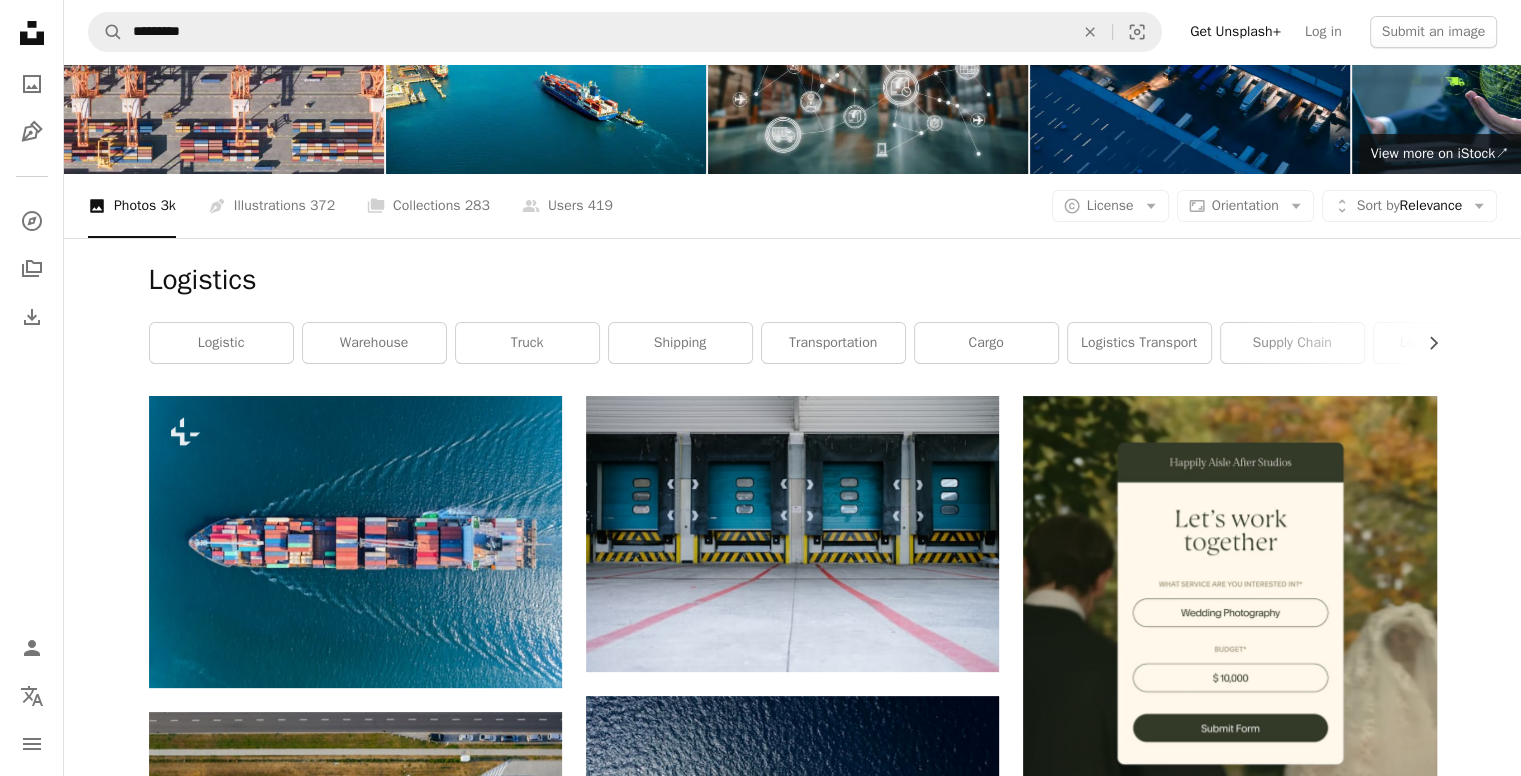 scroll, scrollTop: 0, scrollLeft: 0, axis: both 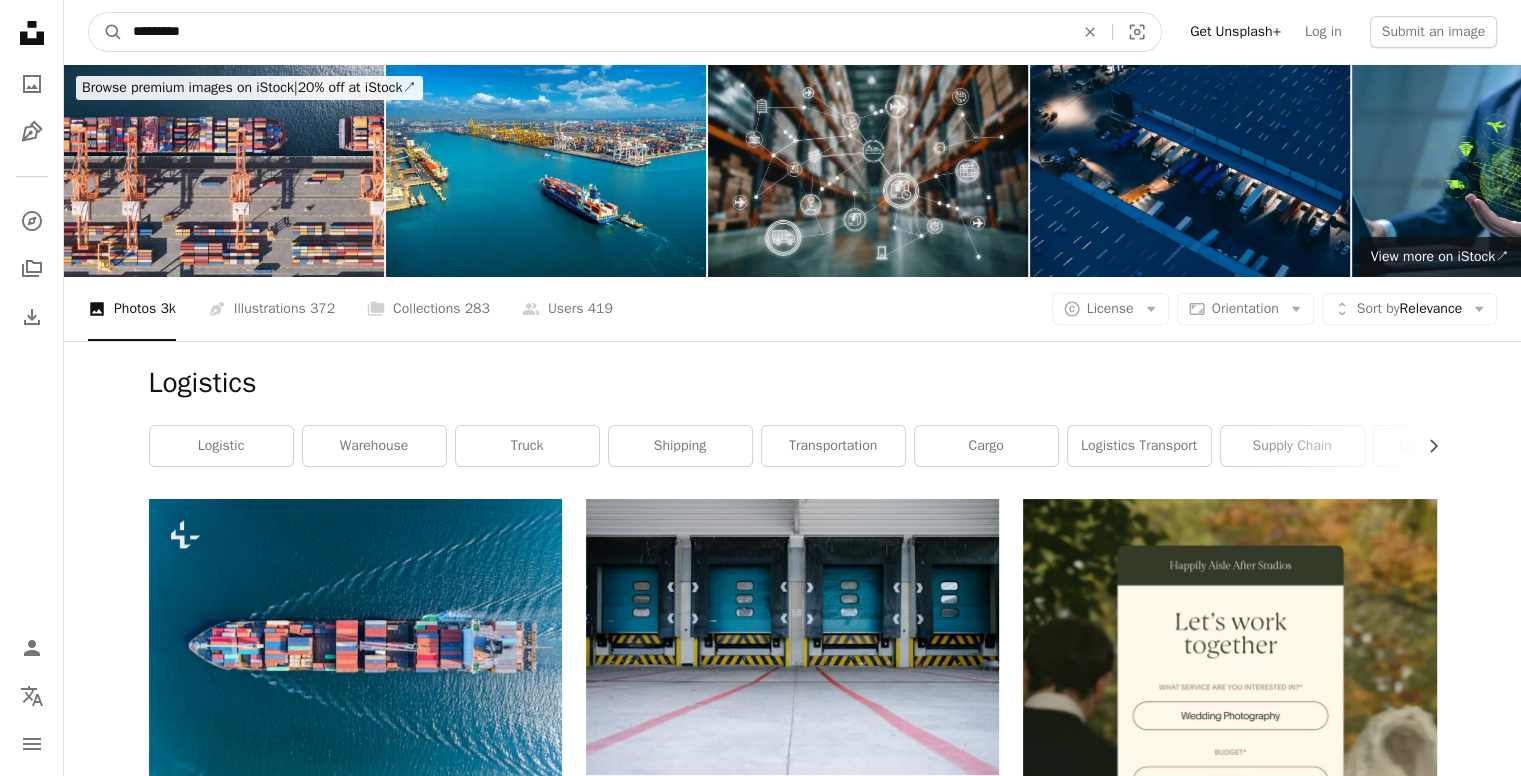 click on "*********" at bounding box center [595, 32] 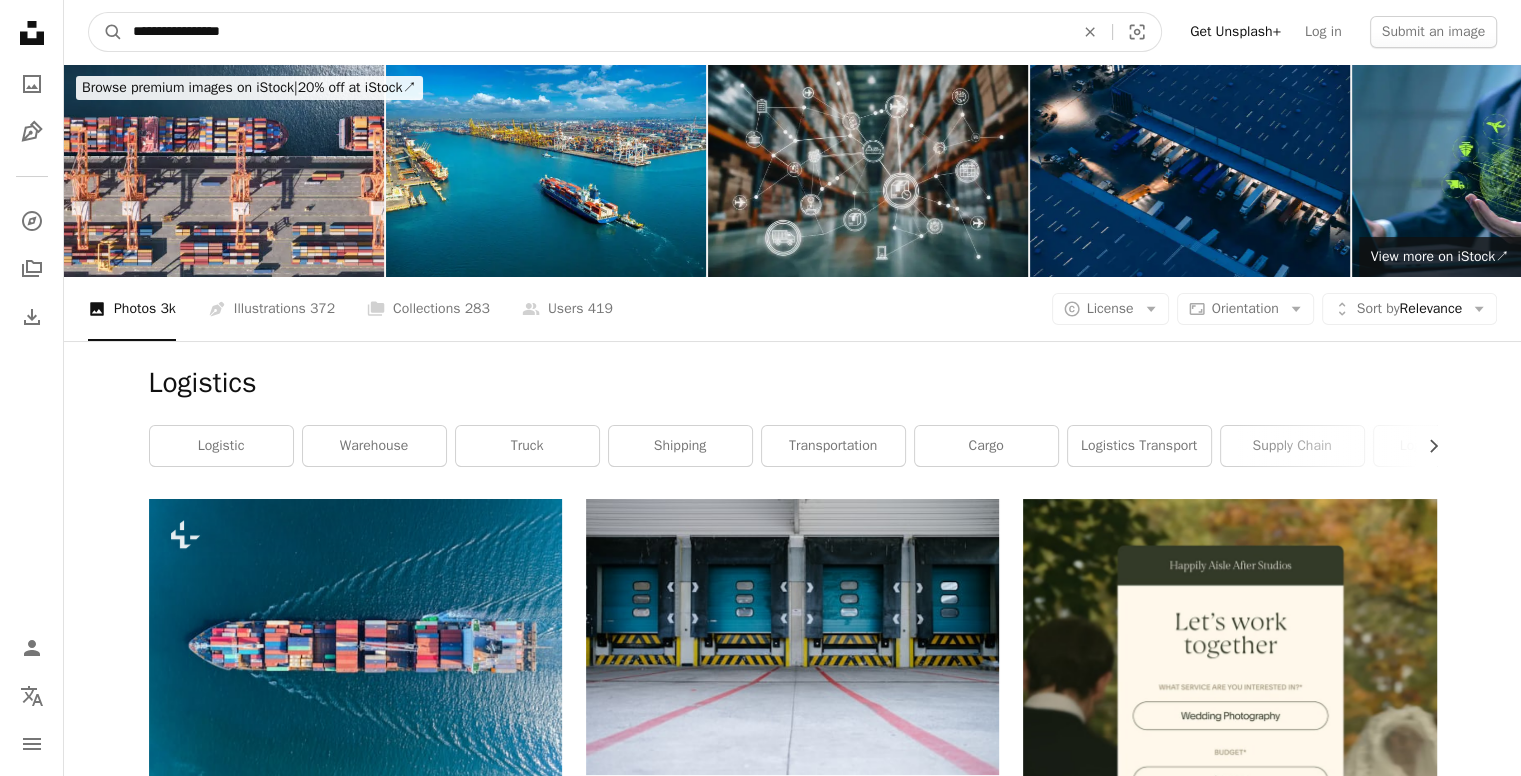 type on "**********" 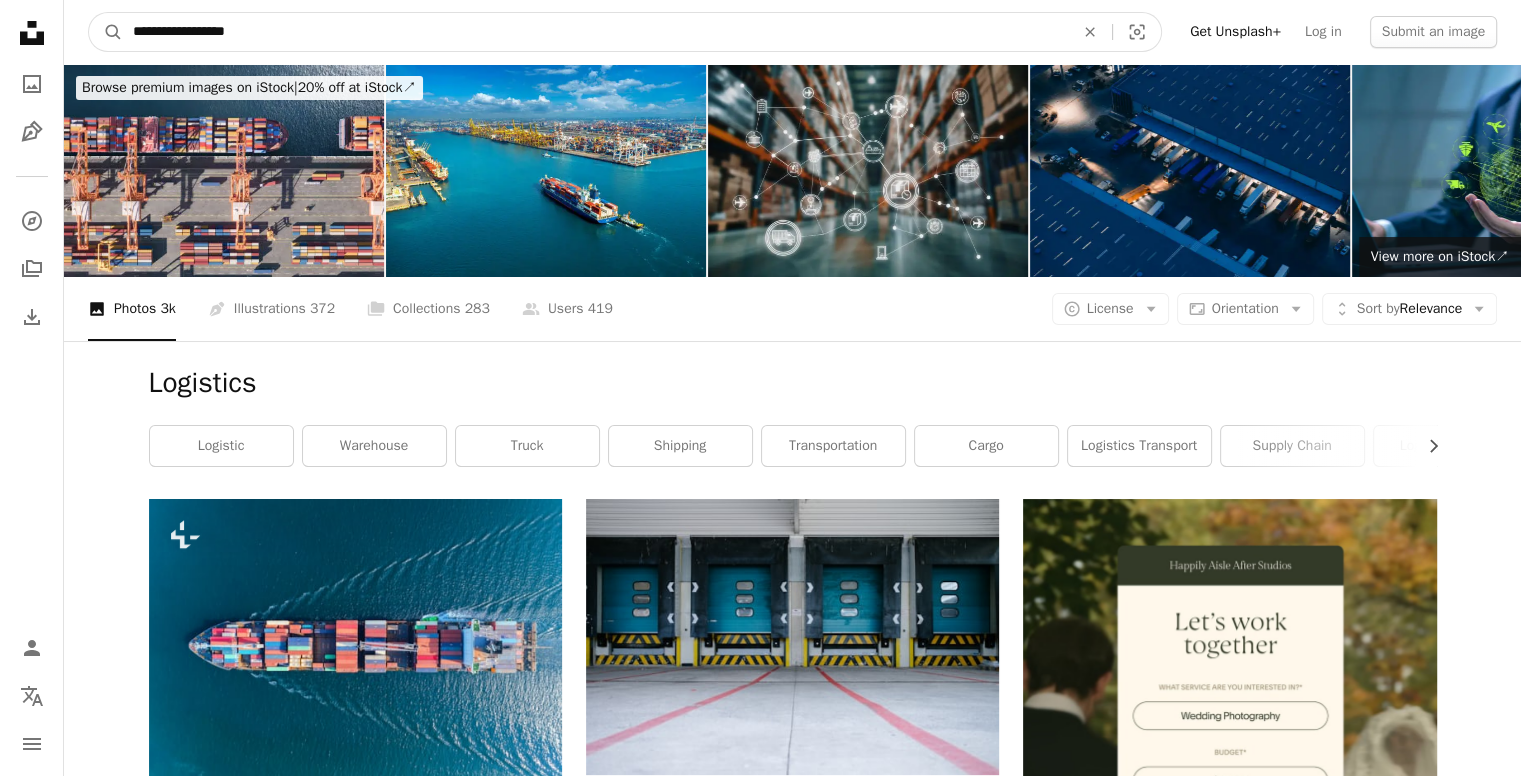 click on "A magnifying glass" at bounding box center [106, 32] 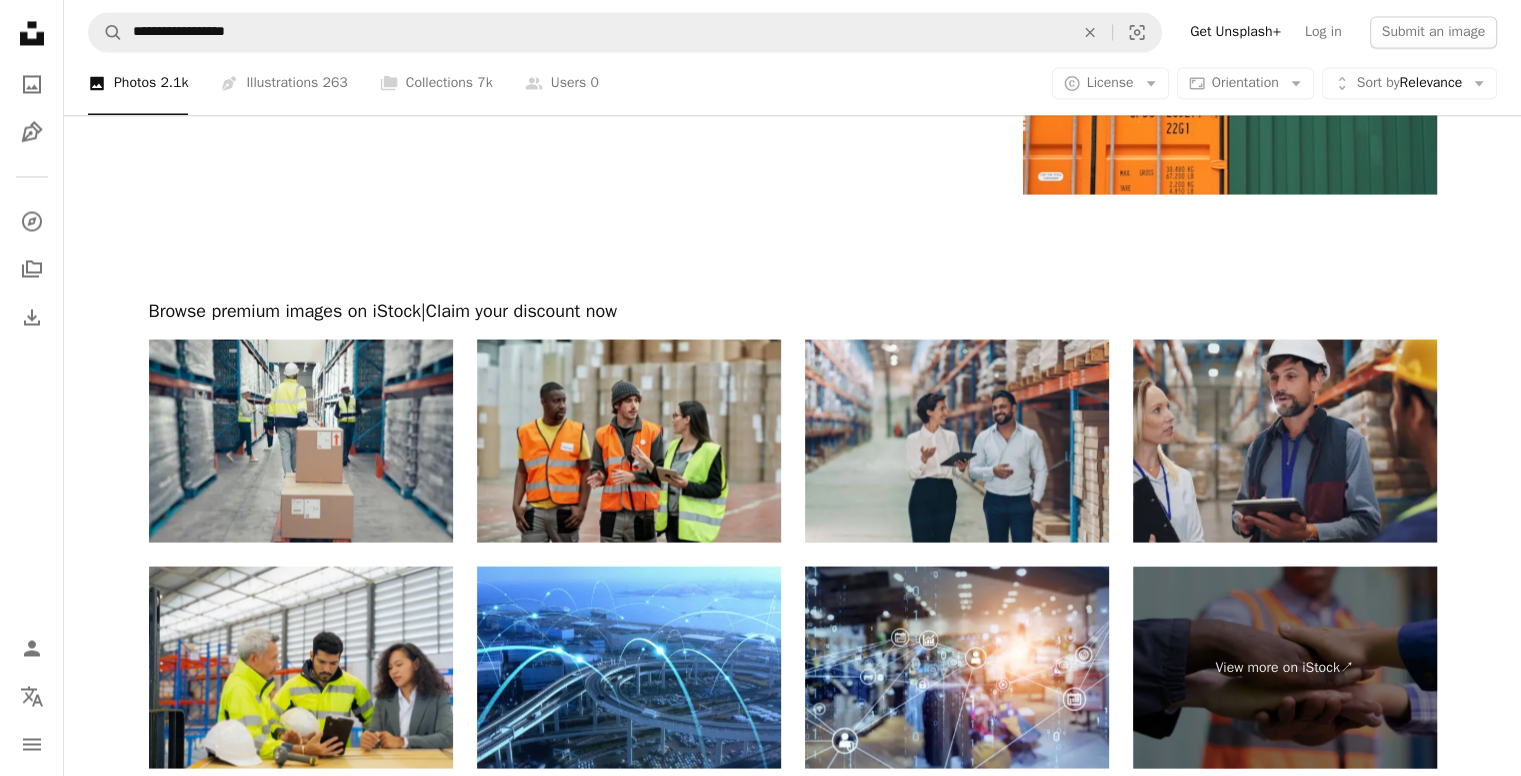 scroll, scrollTop: 3800, scrollLeft: 0, axis: vertical 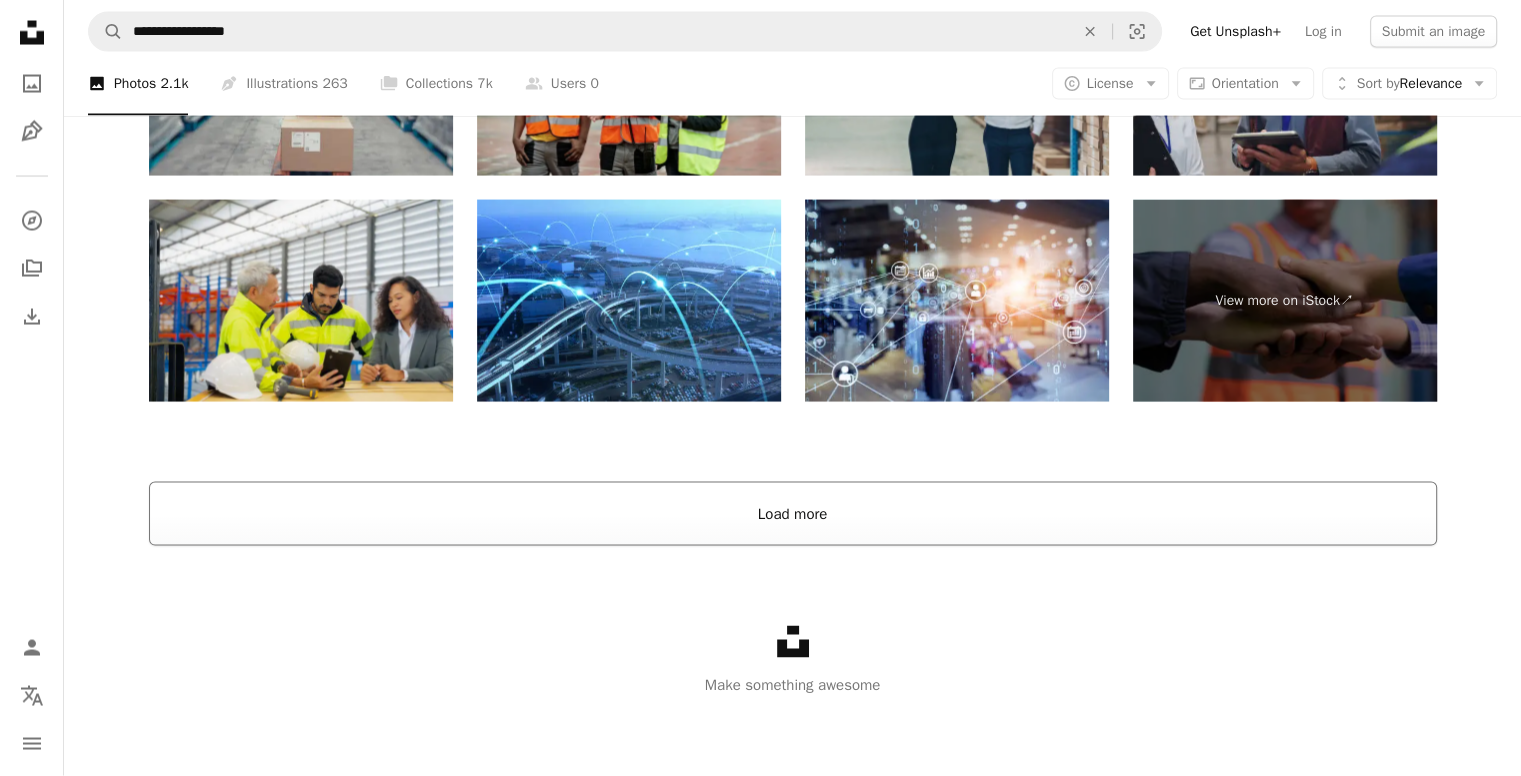 click on "Load more" at bounding box center (793, 514) 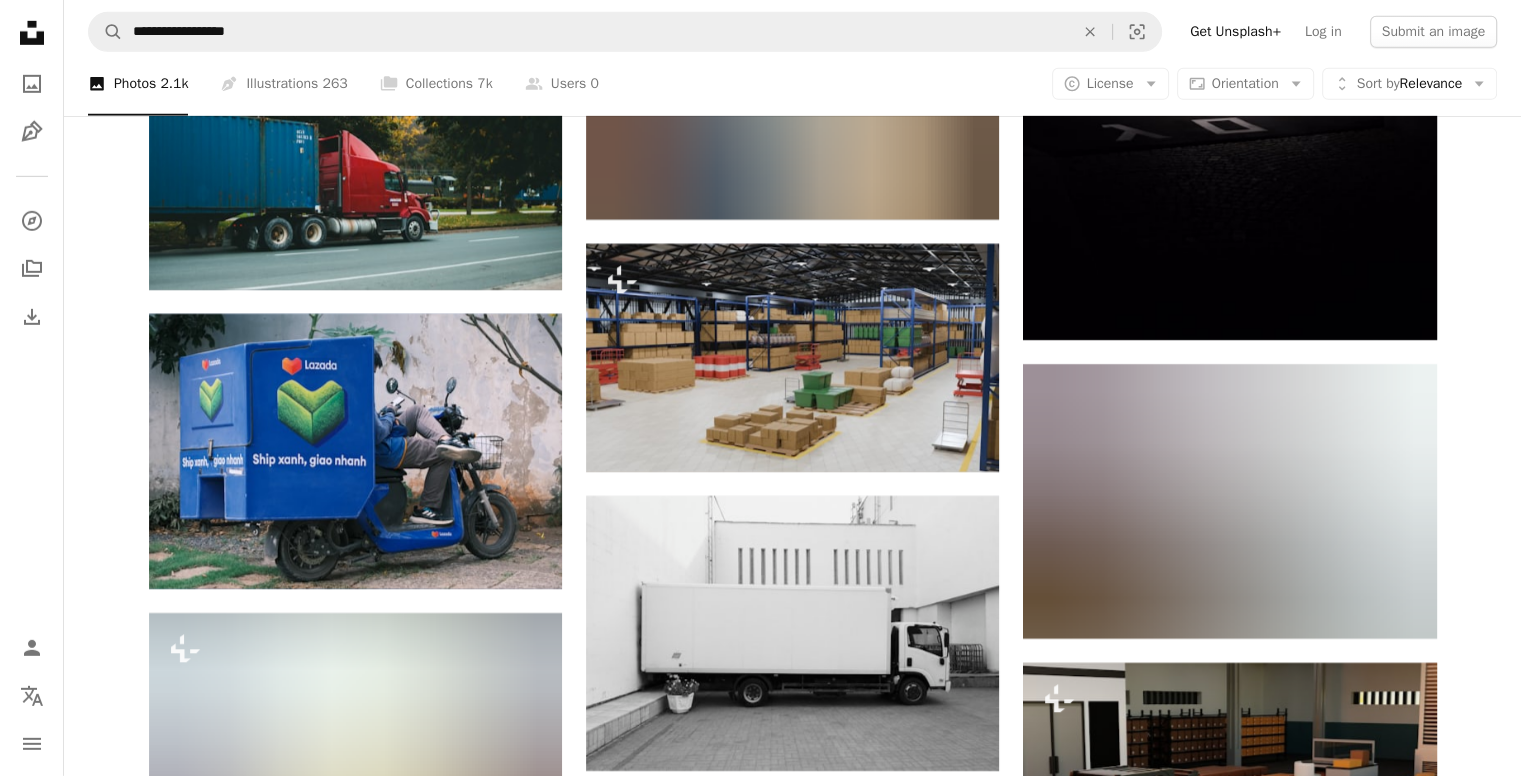 scroll, scrollTop: 22057, scrollLeft: 0, axis: vertical 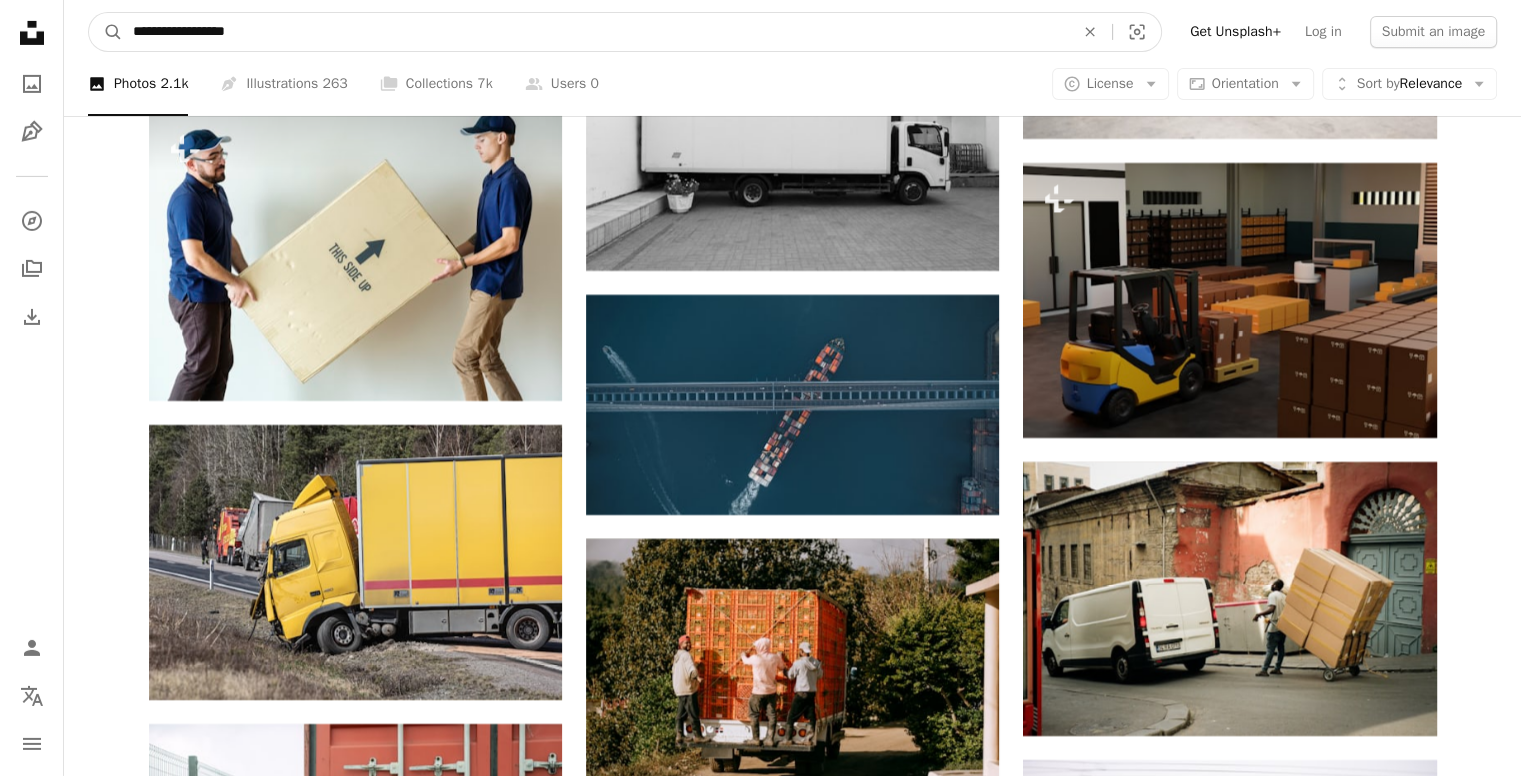 drag, startPoint x: 277, startPoint y: 36, endPoint x: 186, endPoint y: 42, distance: 91.197586 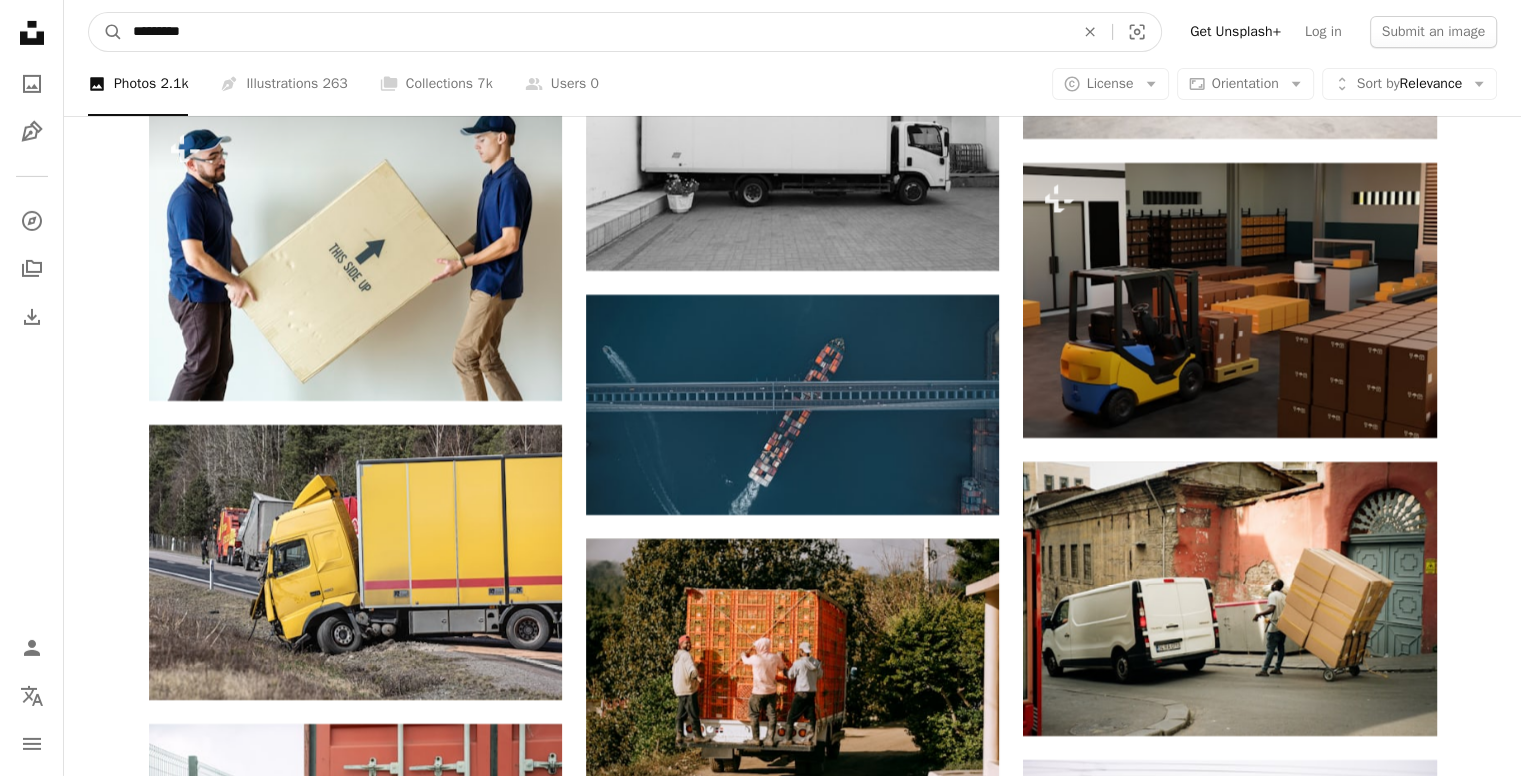 type on "*********" 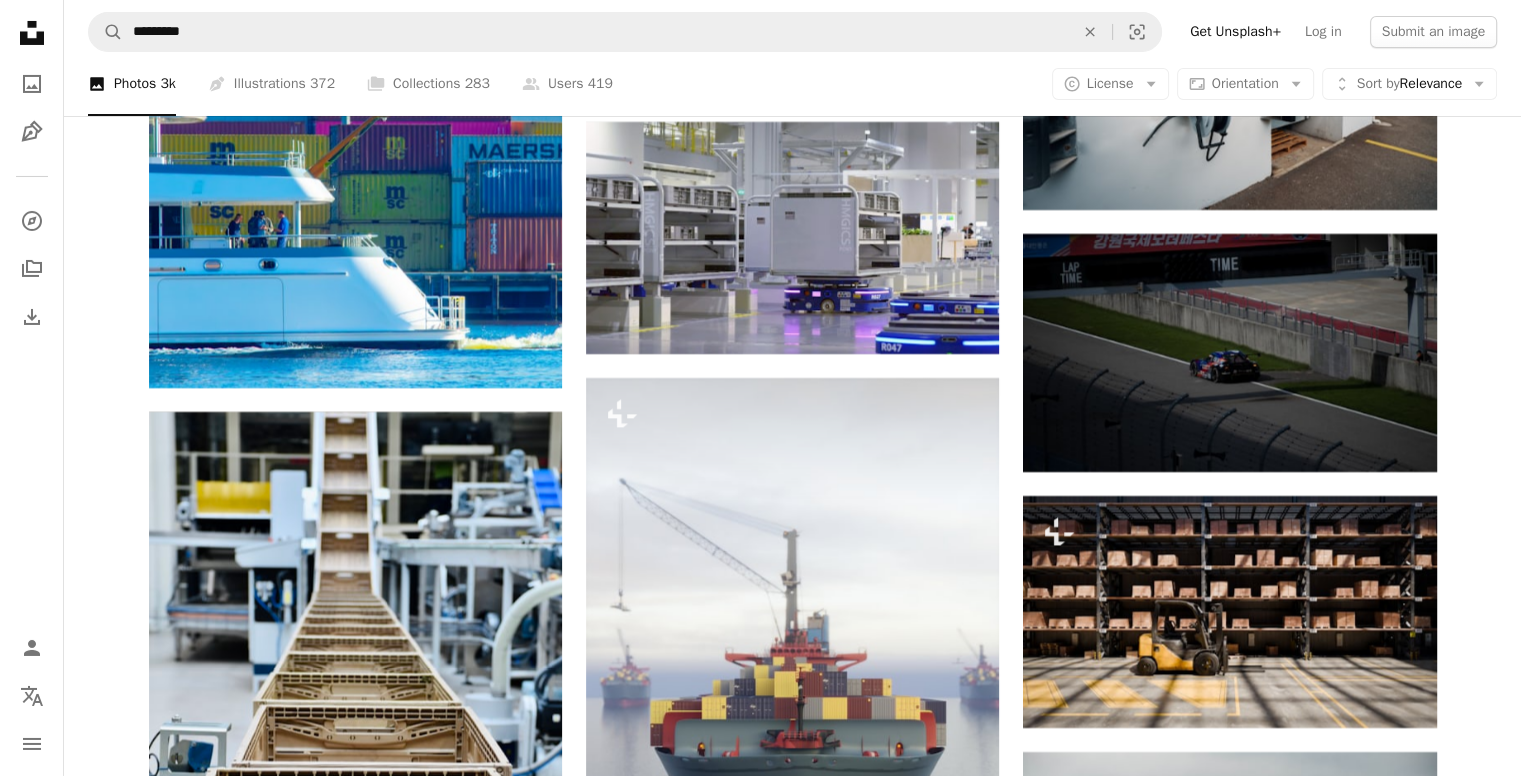 scroll, scrollTop: 29900, scrollLeft: 0, axis: vertical 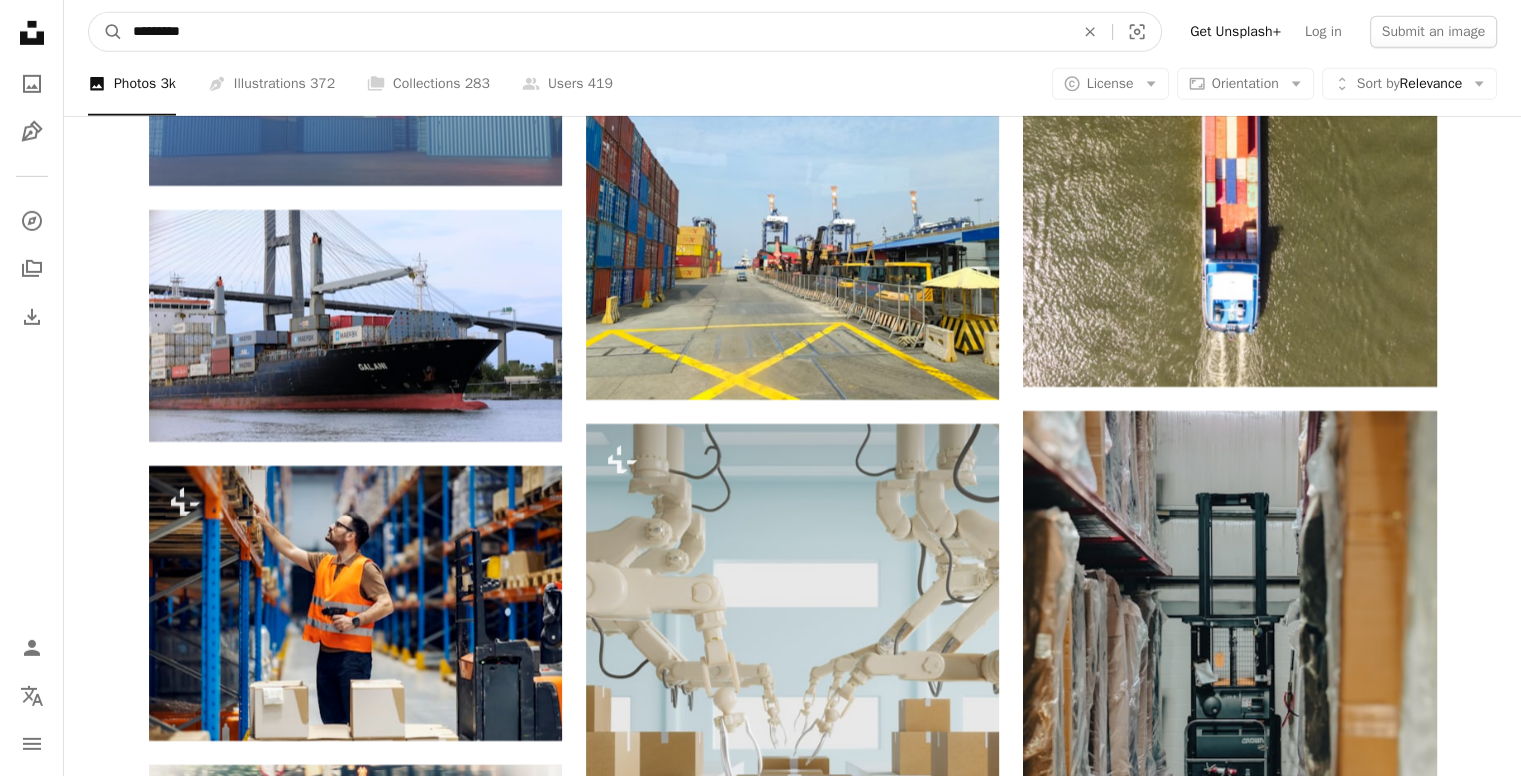 click on "*********" at bounding box center (595, 32) 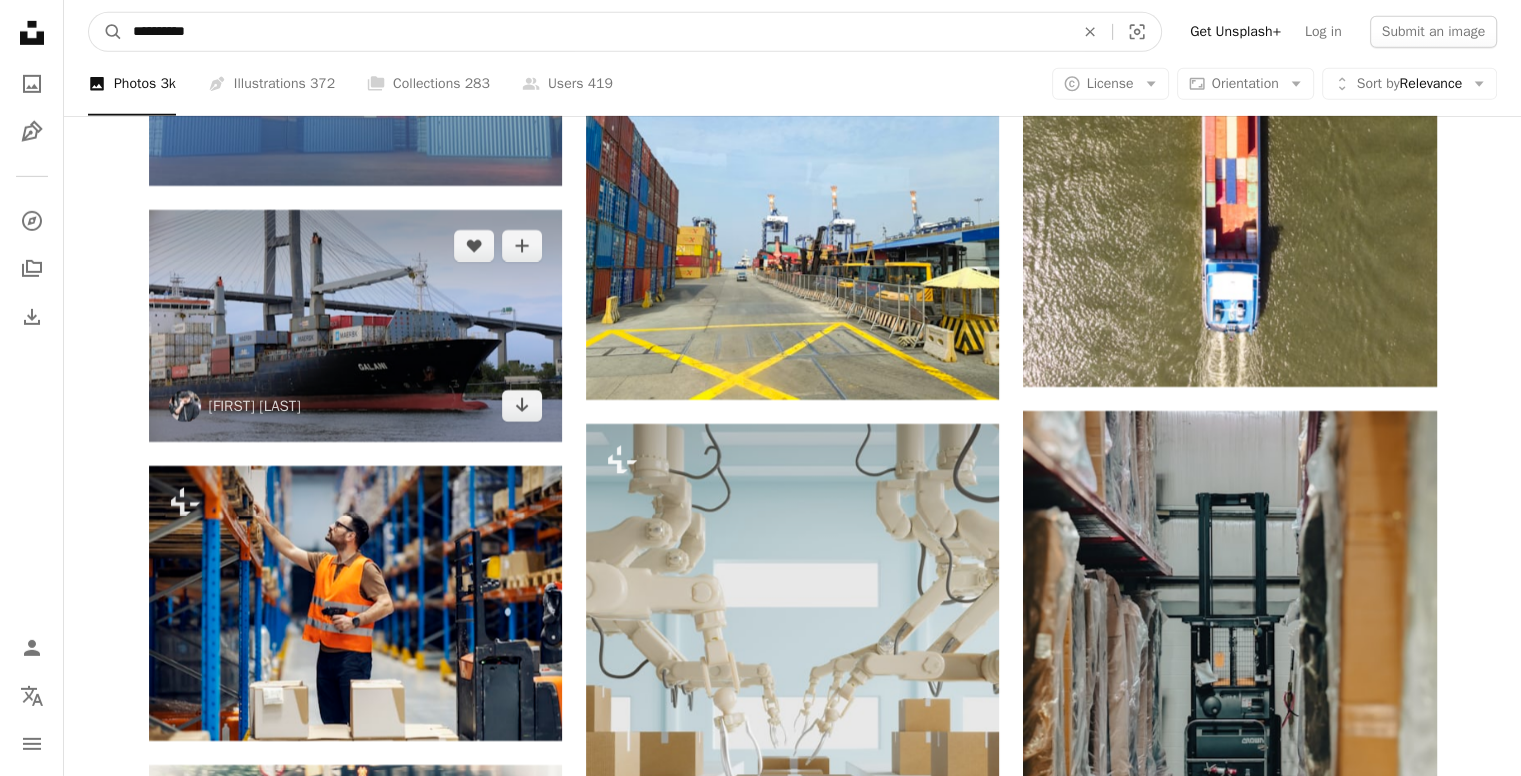 click on "A magnifying glass" at bounding box center [106, 32] 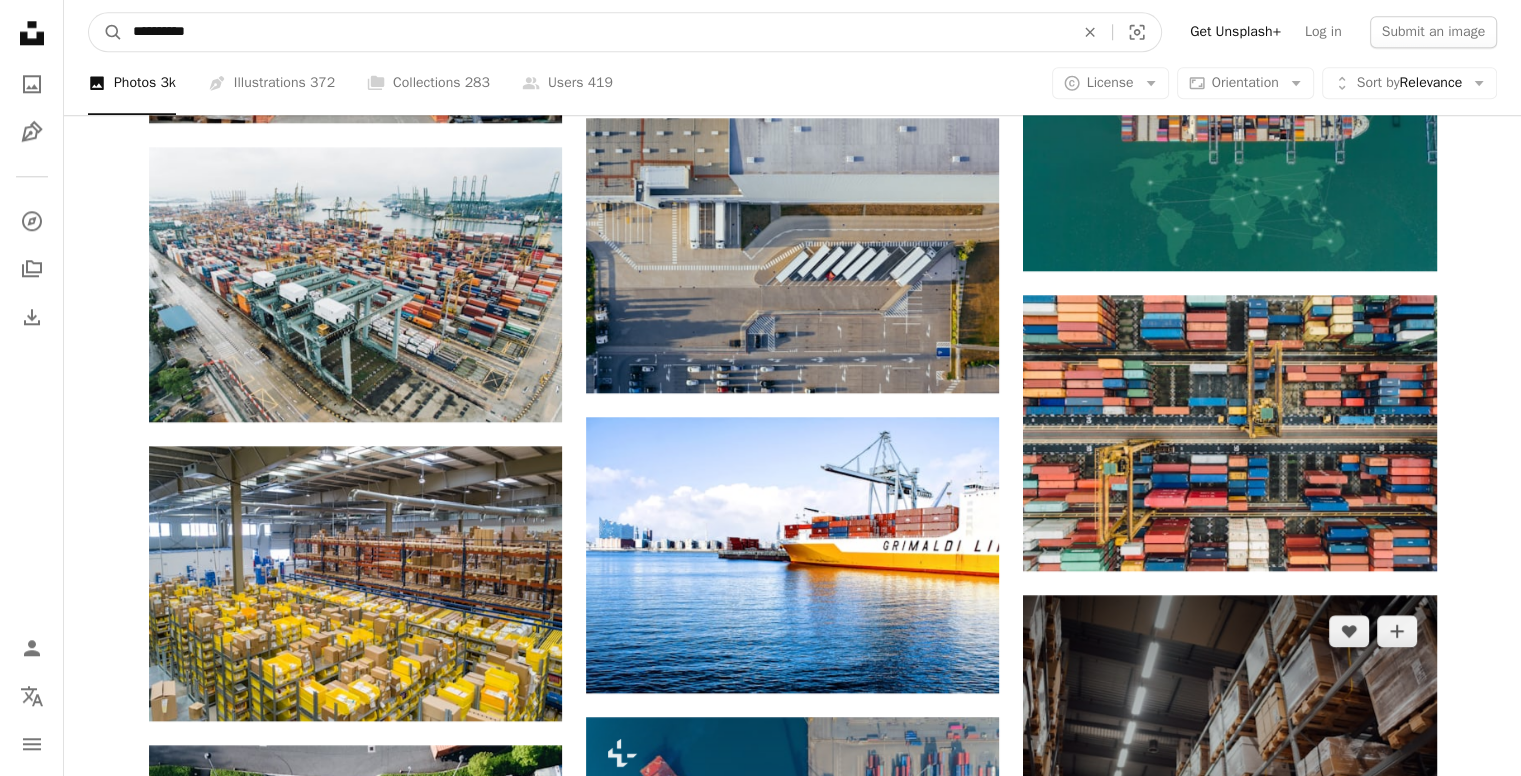 scroll, scrollTop: 2010, scrollLeft: 0, axis: vertical 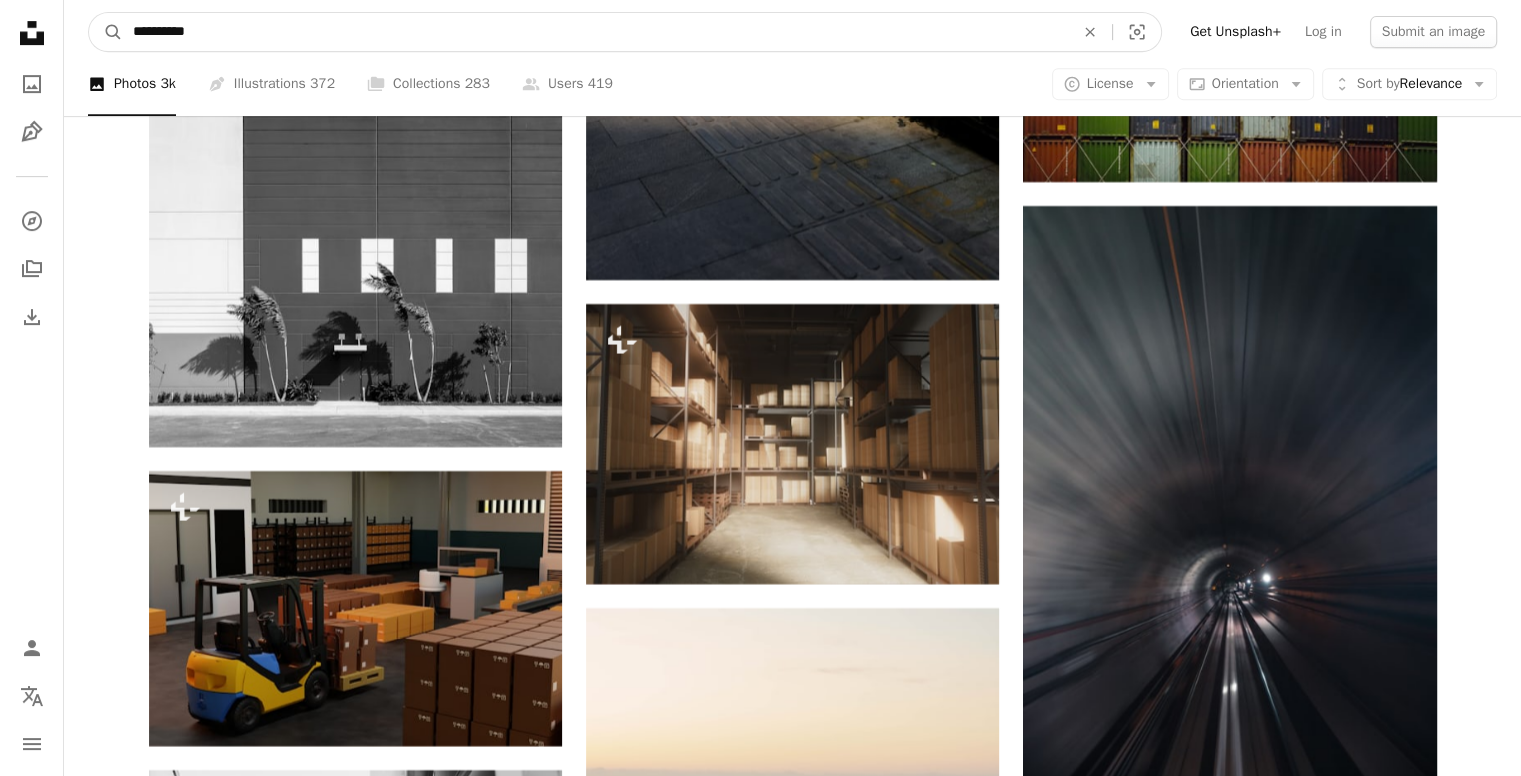drag, startPoint x: 304, startPoint y: 26, endPoint x: 0, endPoint y: -19, distance: 307.31253 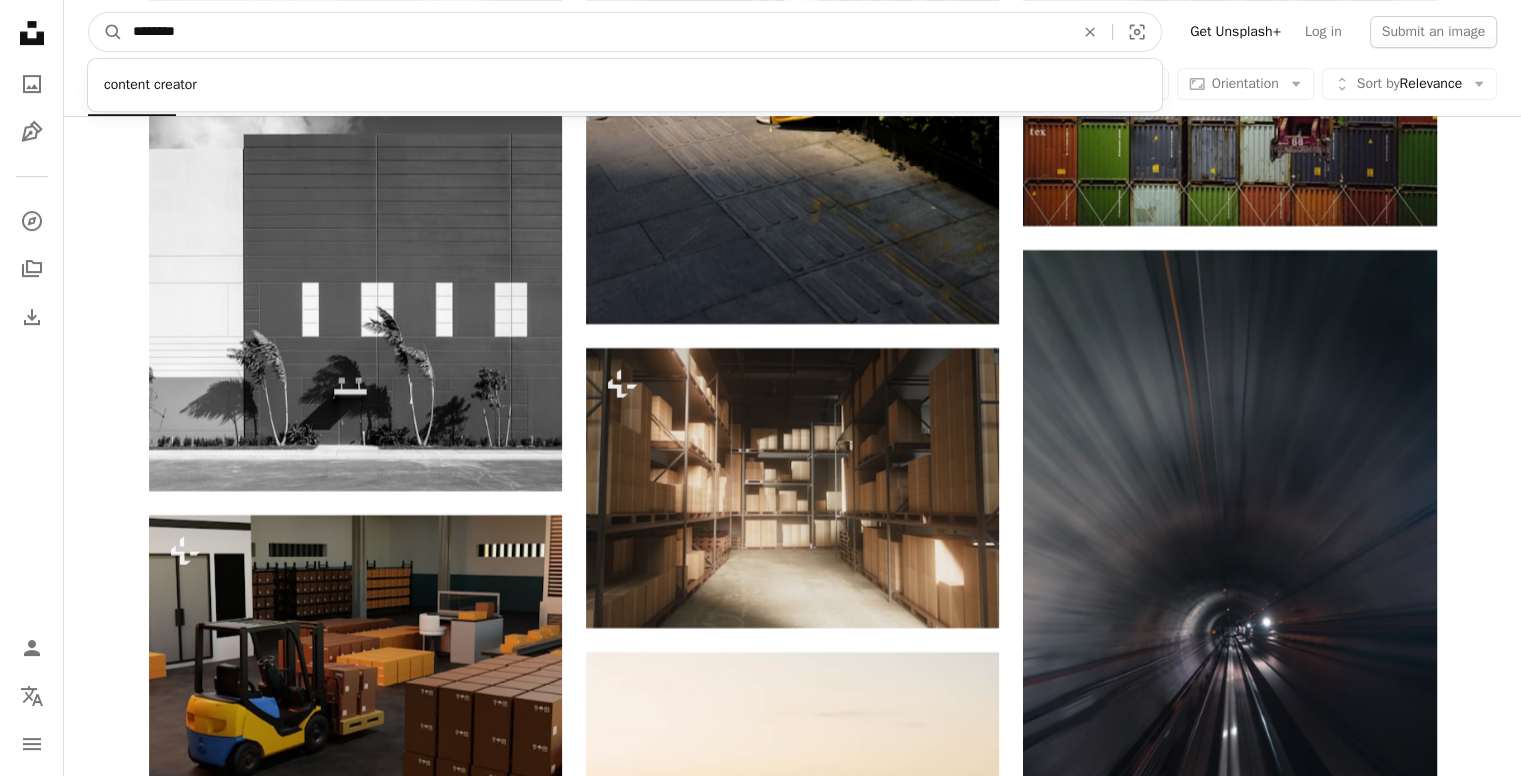 type on "*********" 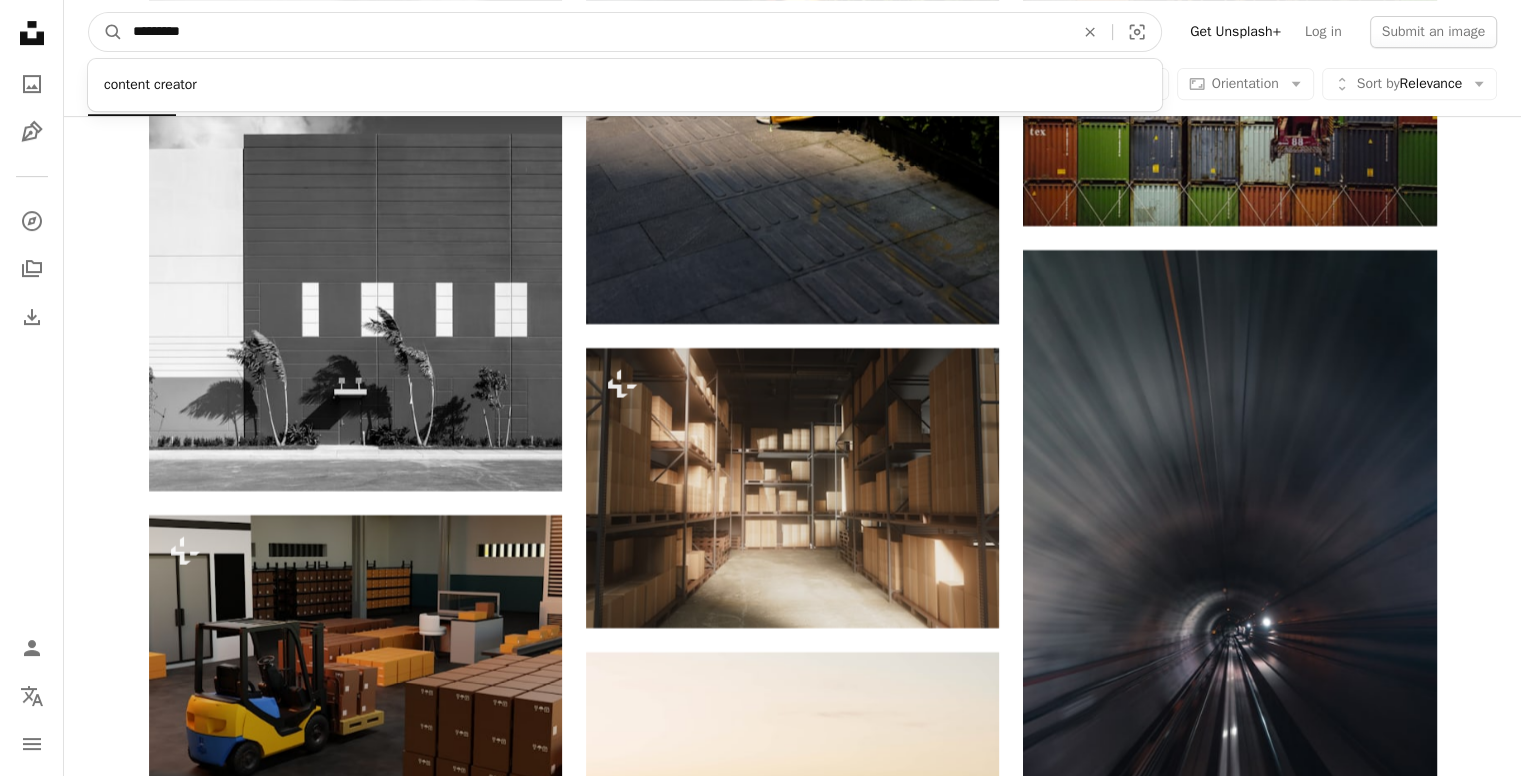 click on "A magnifying glass" at bounding box center (106, 32) 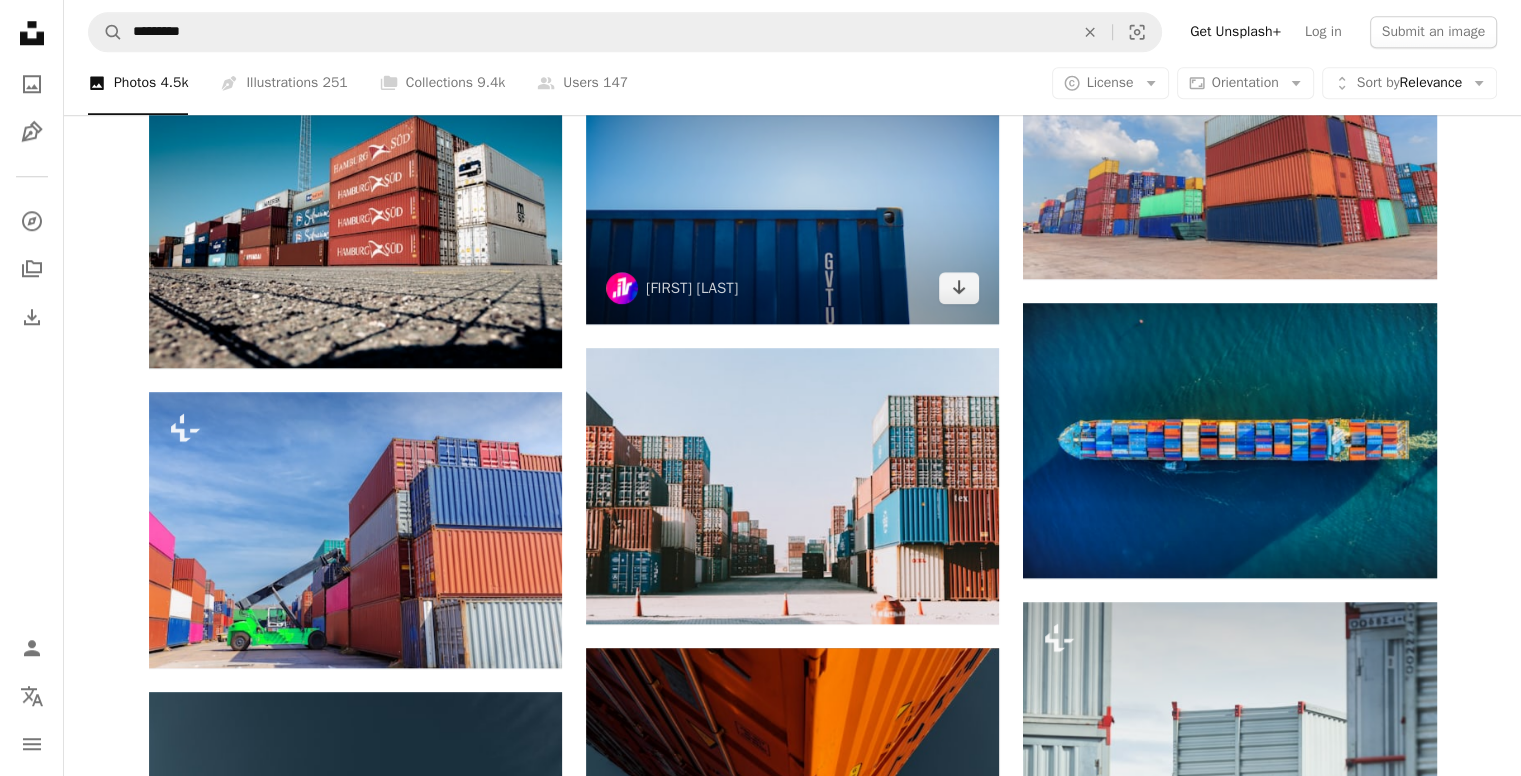 scroll, scrollTop: 1900, scrollLeft: 0, axis: vertical 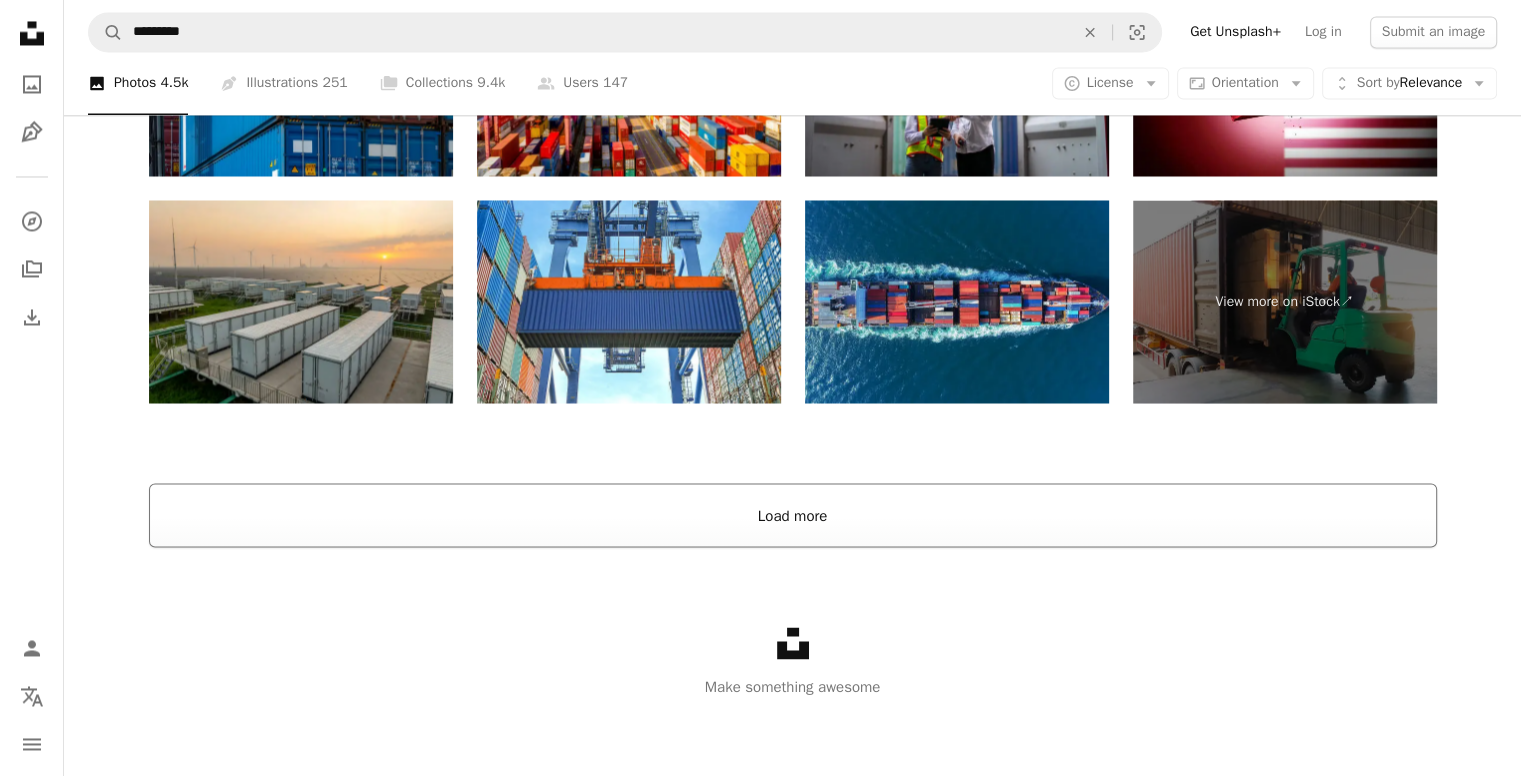 click on "Load more" at bounding box center (793, 515) 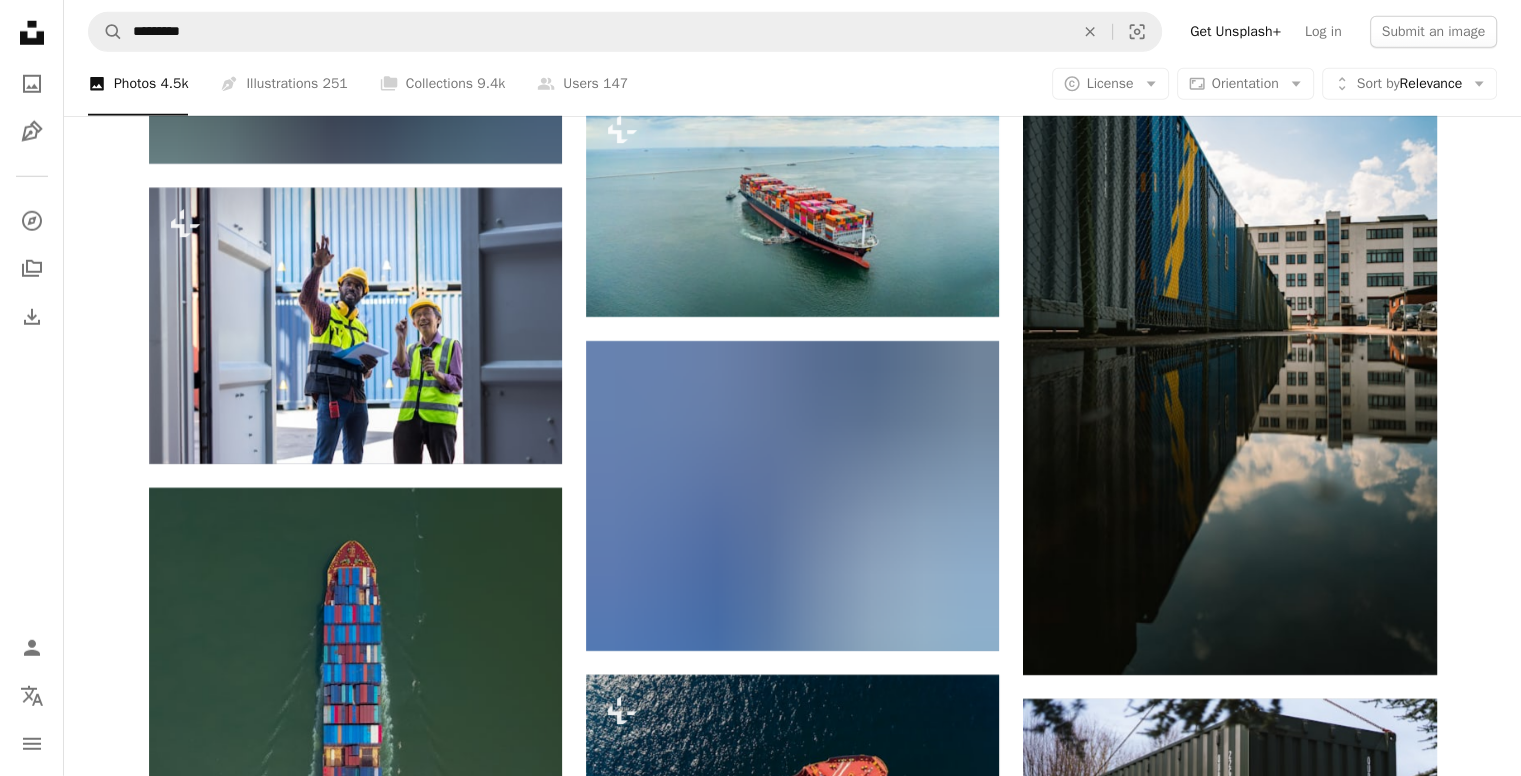 scroll, scrollTop: 13426, scrollLeft: 0, axis: vertical 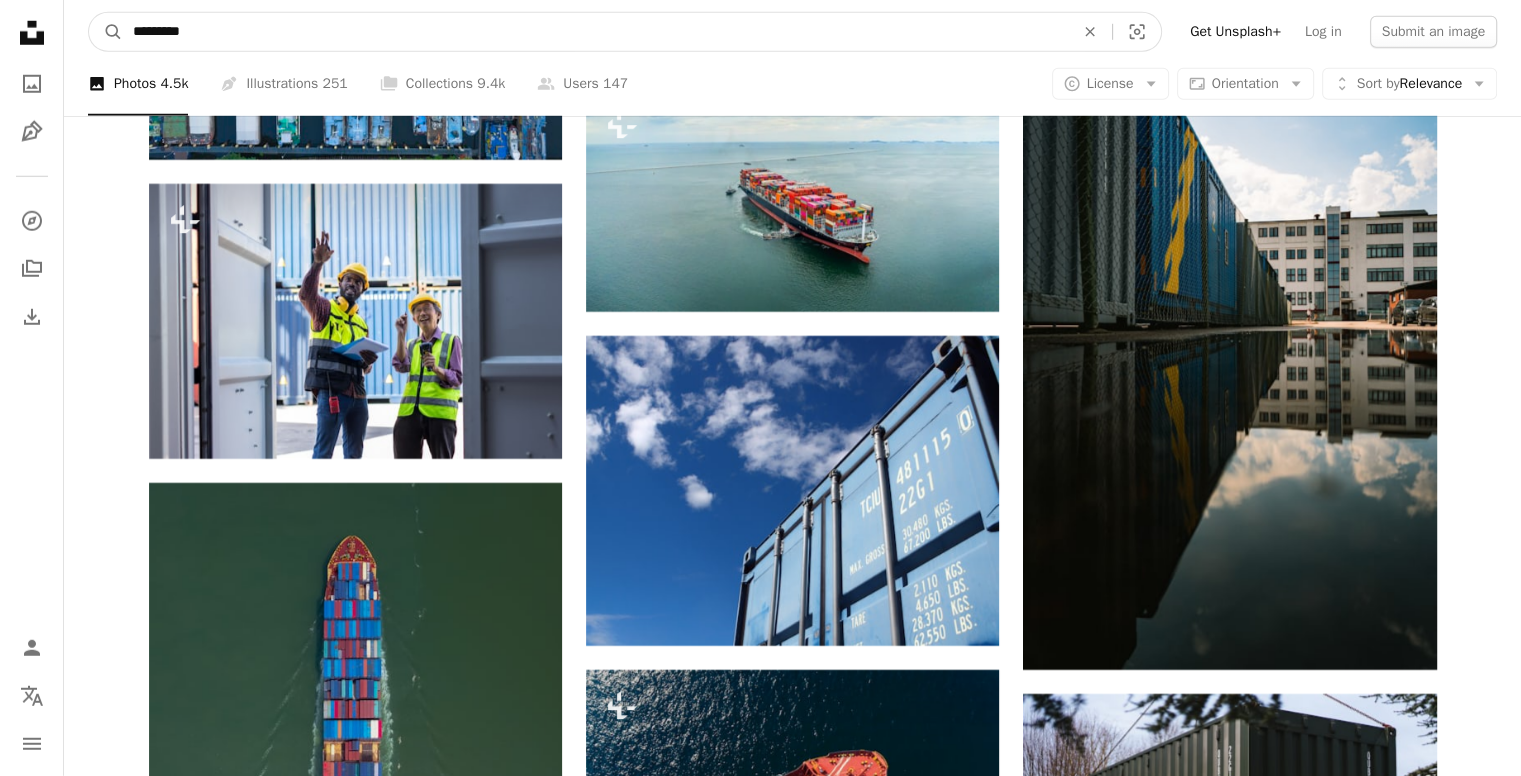 click on "*********" at bounding box center [595, 32] 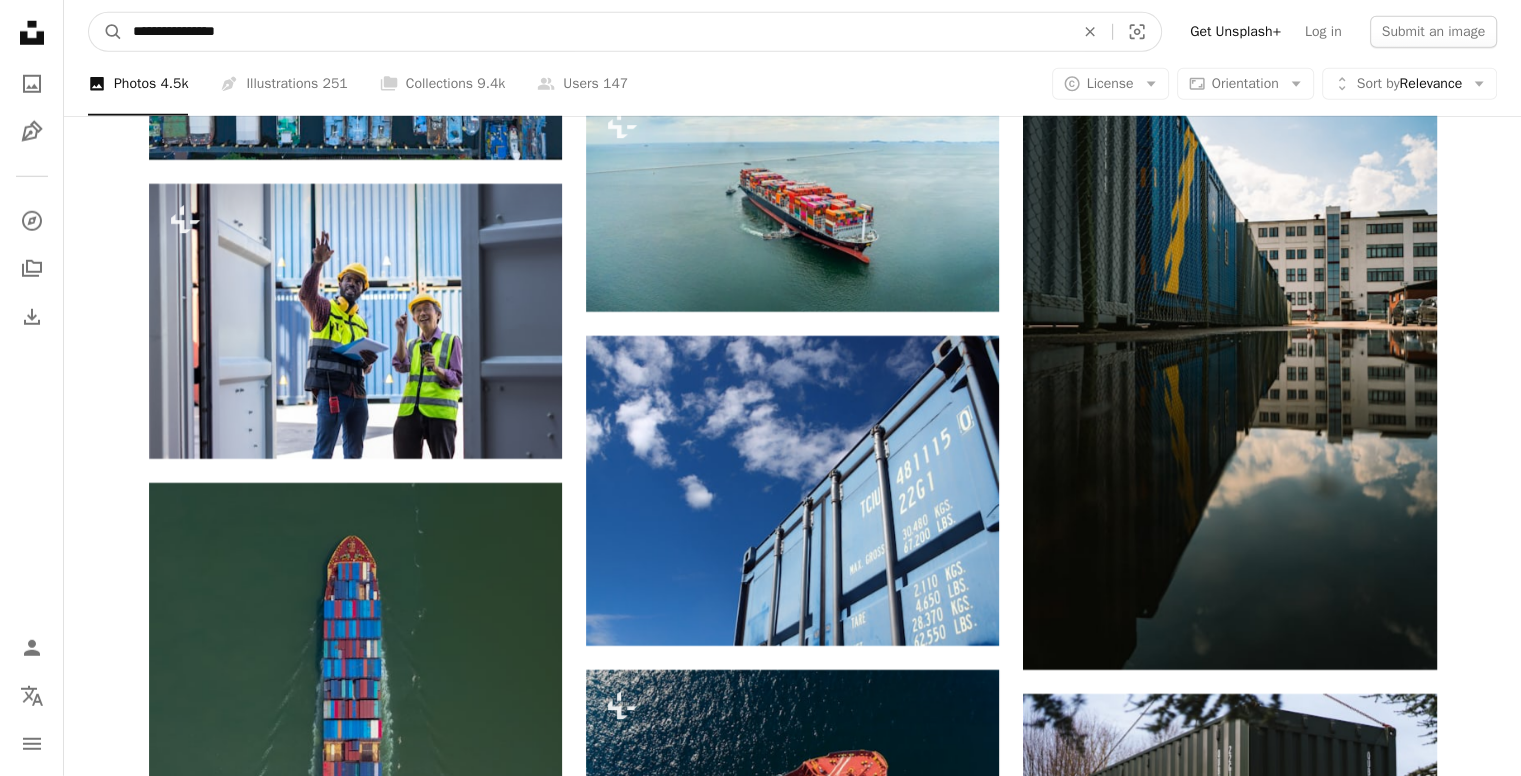 type on "**********" 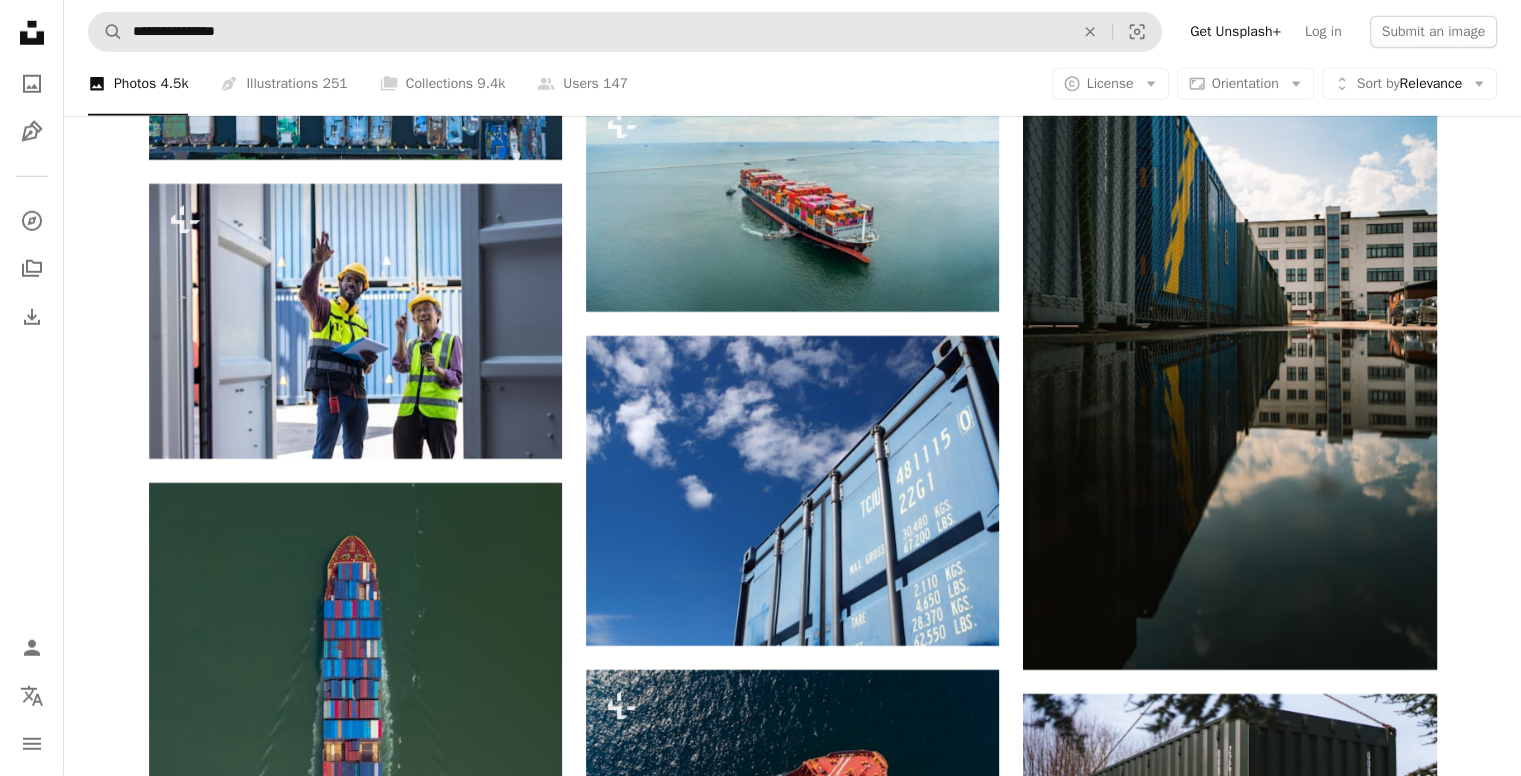 scroll, scrollTop: 0, scrollLeft: 0, axis: both 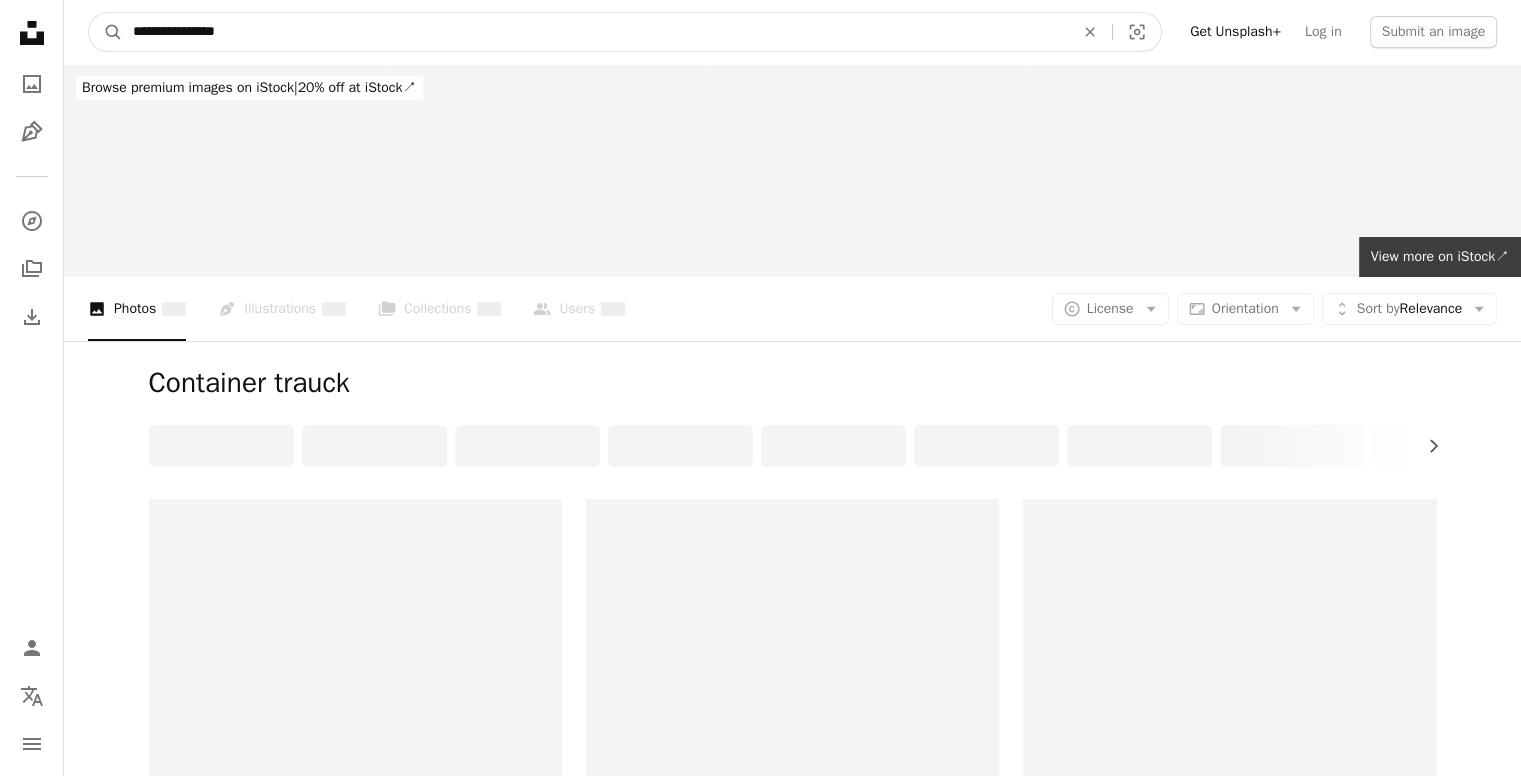 click on "**********" at bounding box center (595, 32) 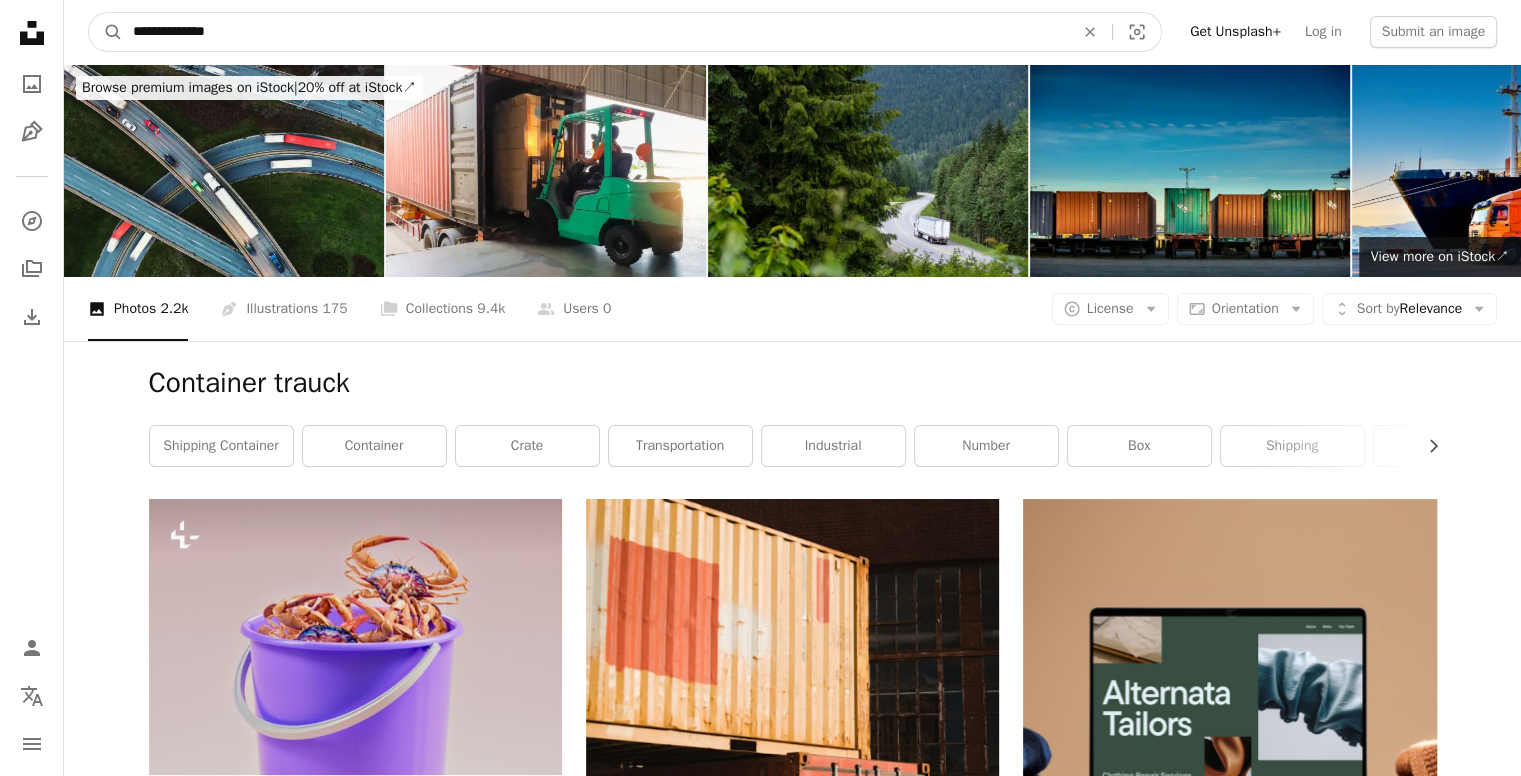 type on "**********" 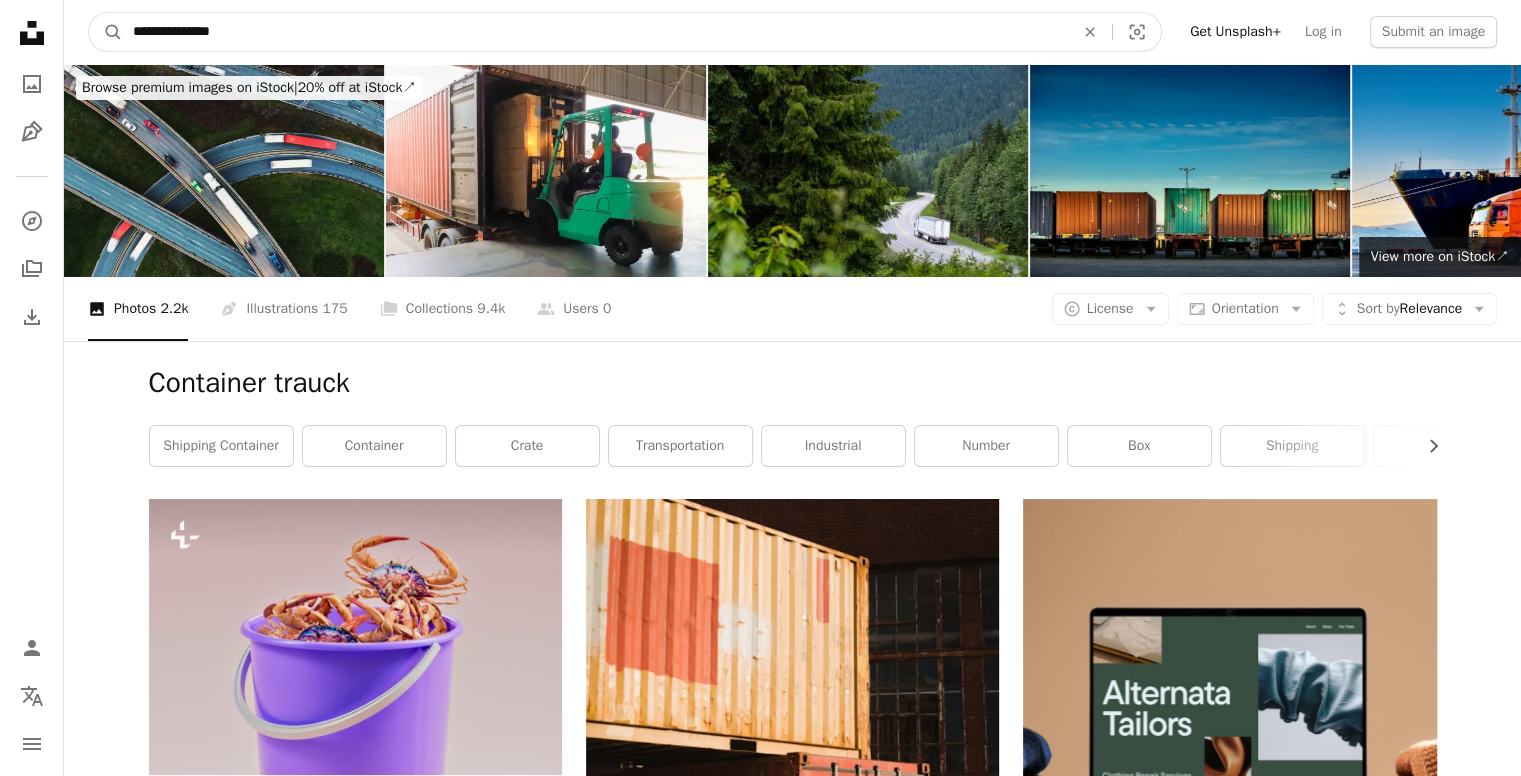click on "A magnifying glass" at bounding box center (106, 32) 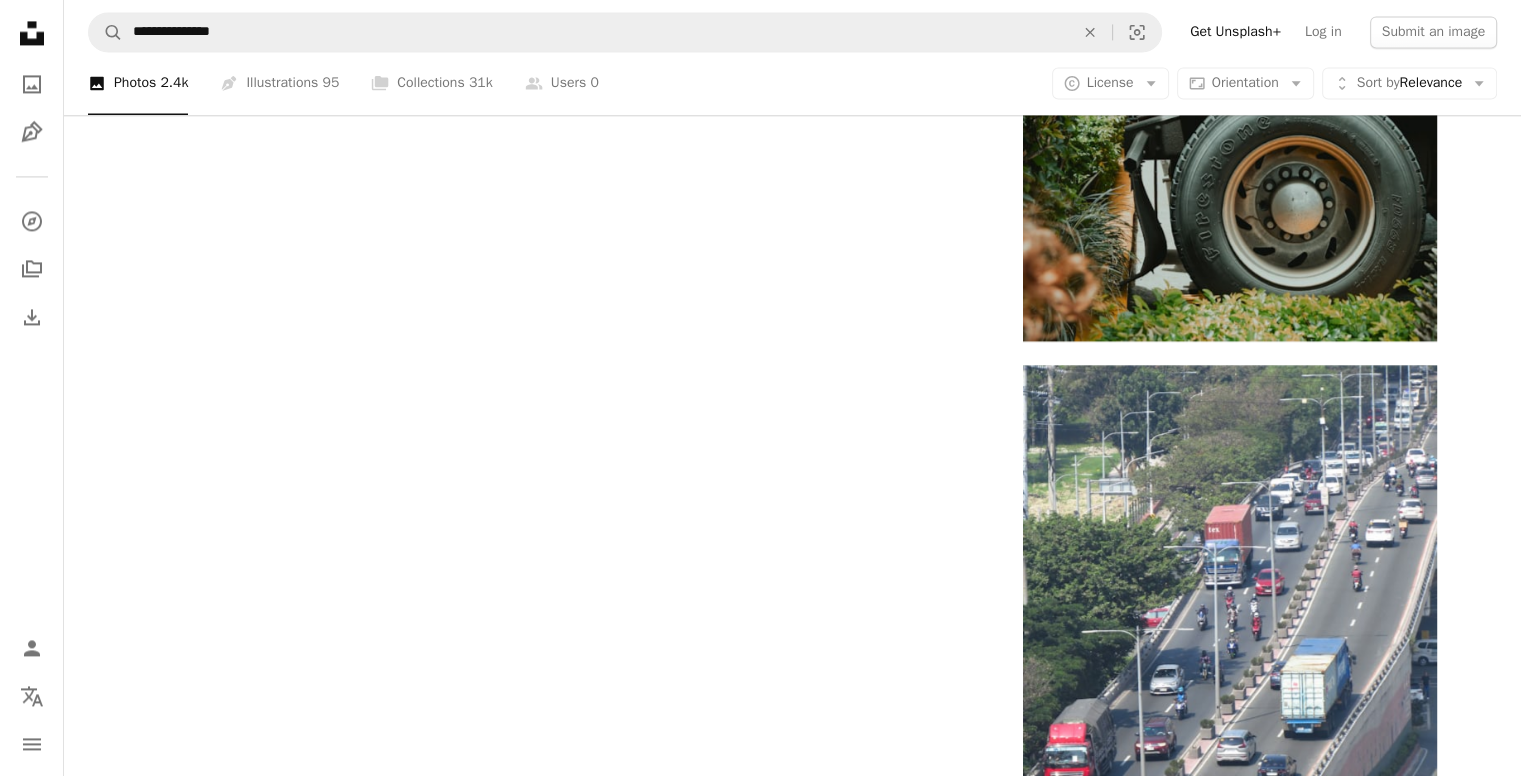 scroll, scrollTop: 3300, scrollLeft: 0, axis: vertical 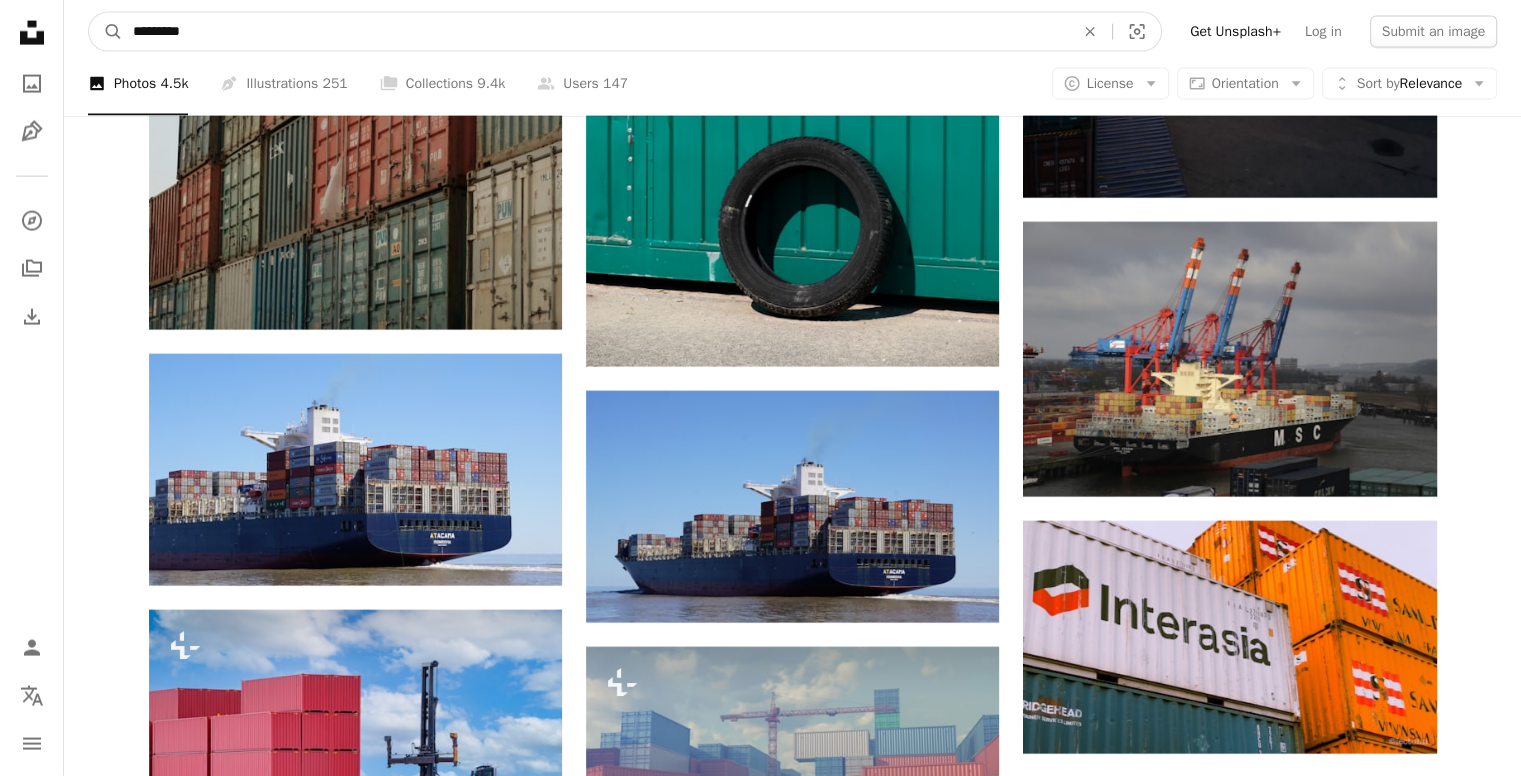 drag, startPoint x: 492, startPoint y: 15, endPoint x: 0, endPoint y: 4, distance: 492.12296 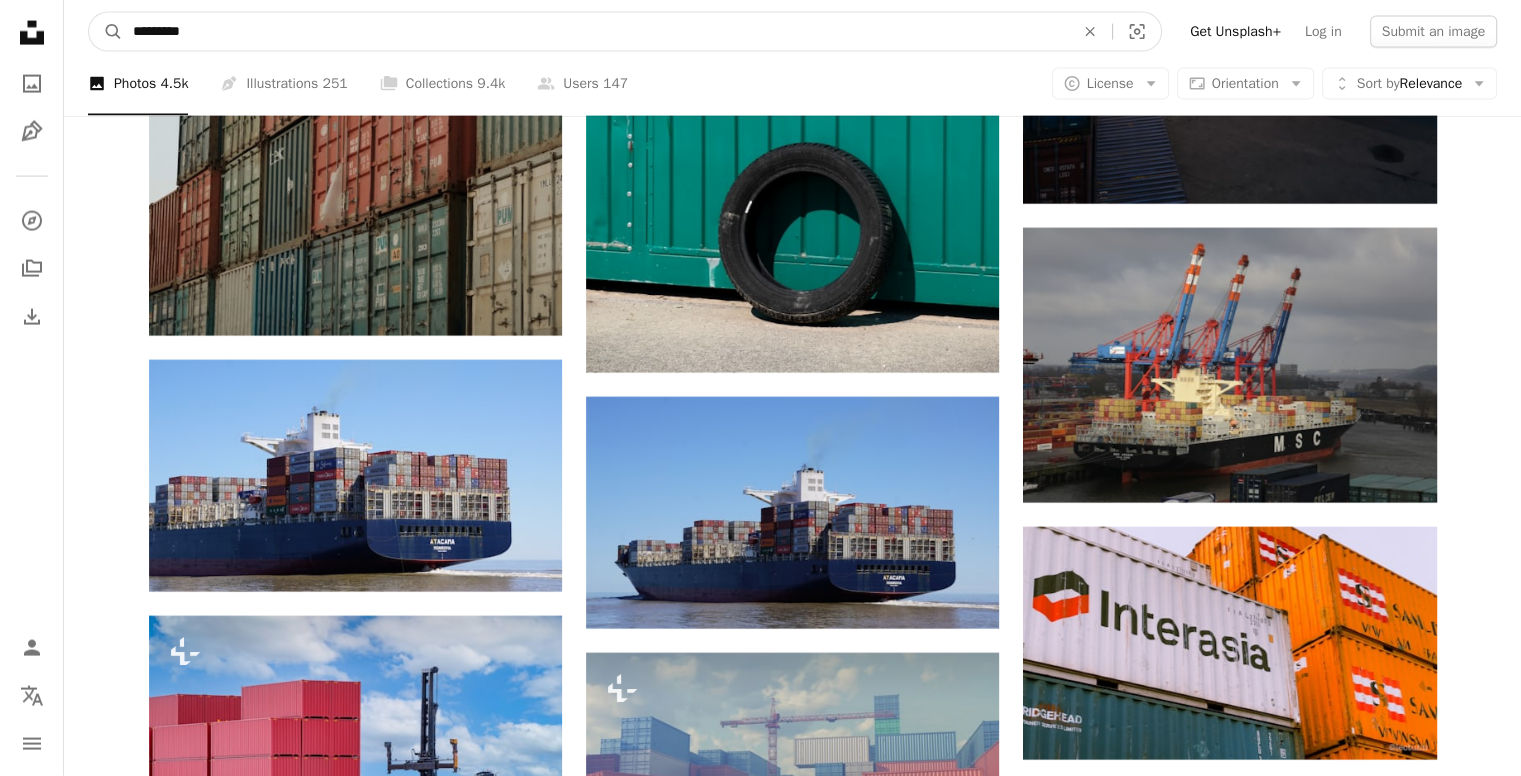 paste 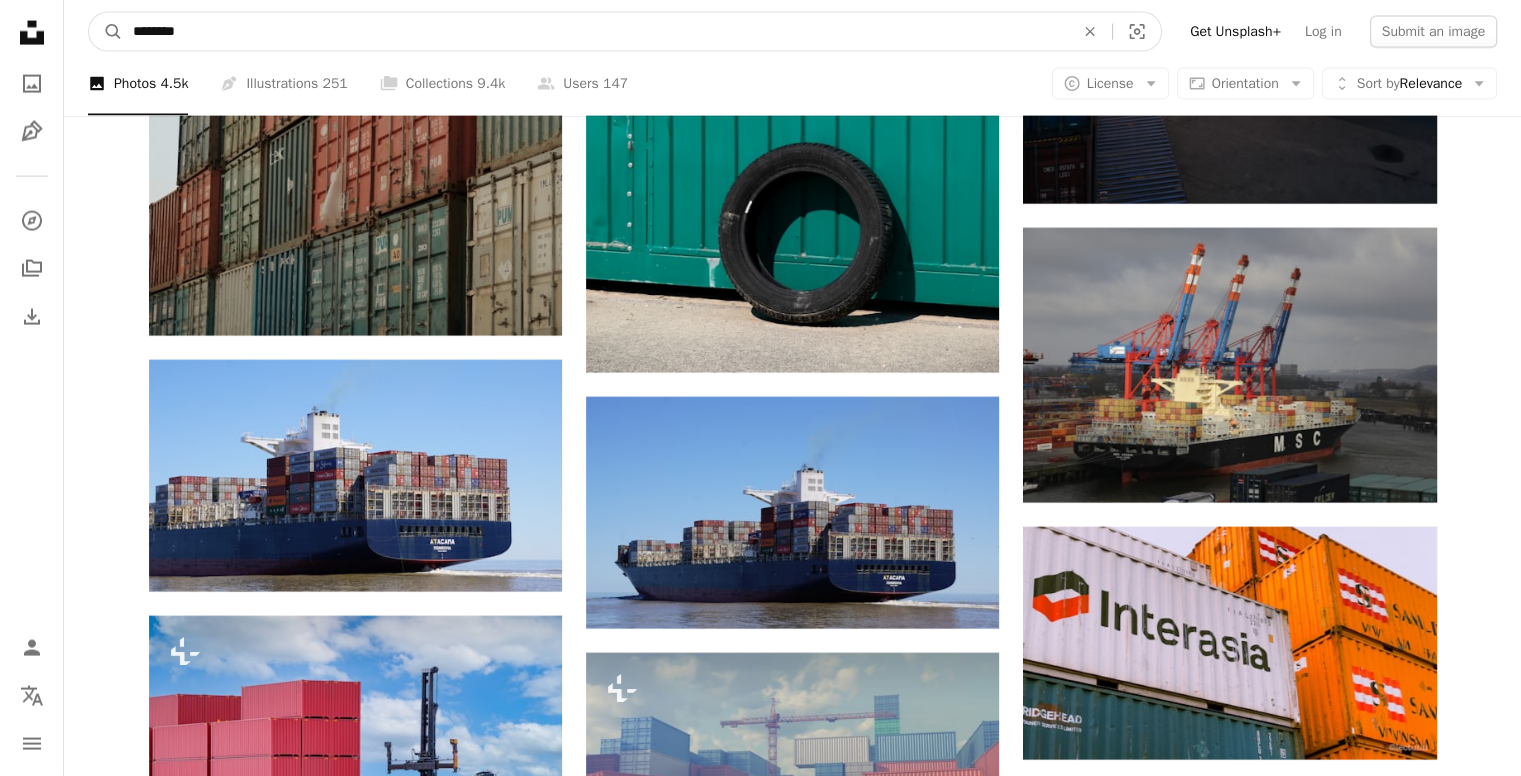 click on "A magnifying glass" at bounding box center (106, 32) 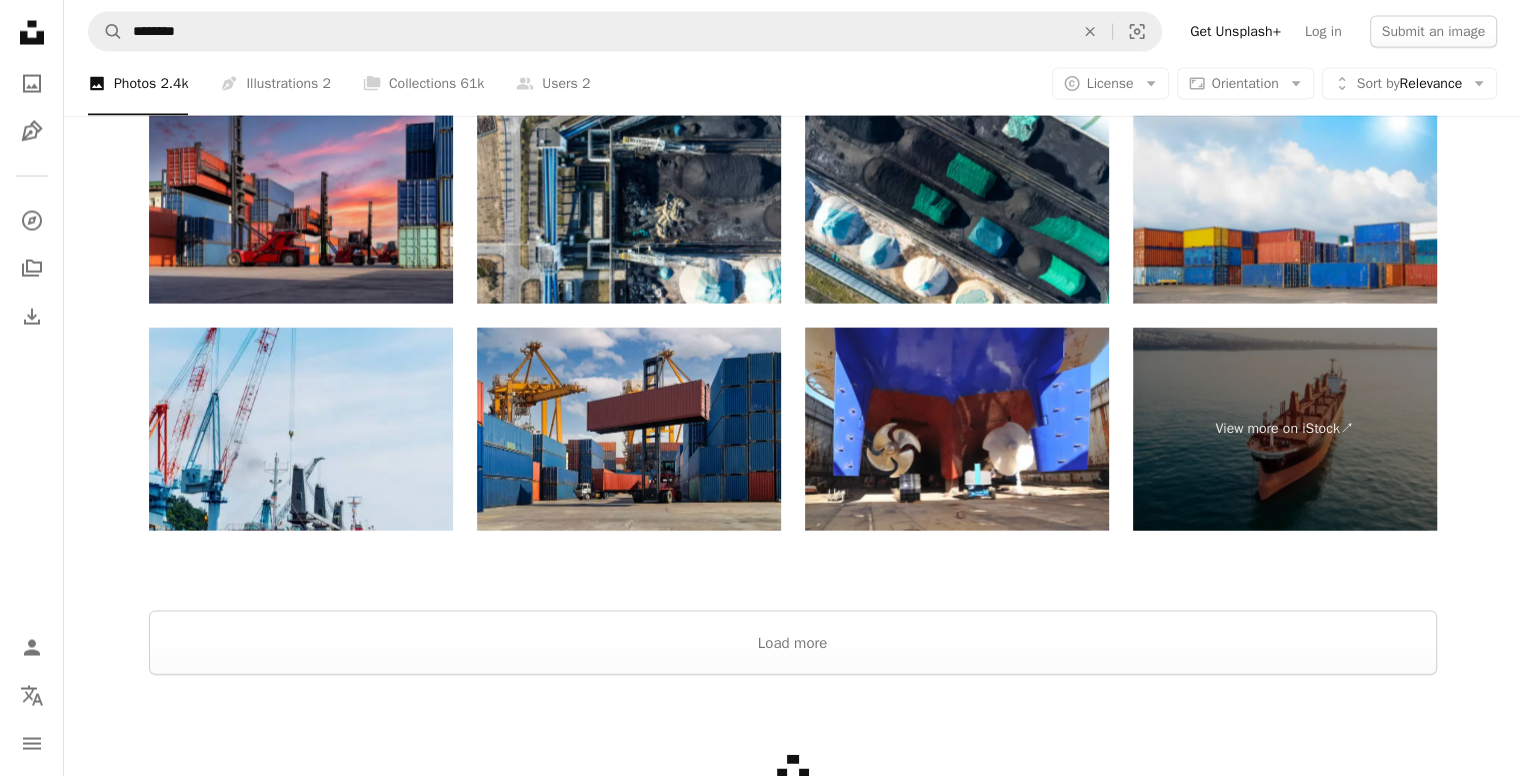 scroll, scrollTop: 4100, scrollLeft: 0, axis: vertical 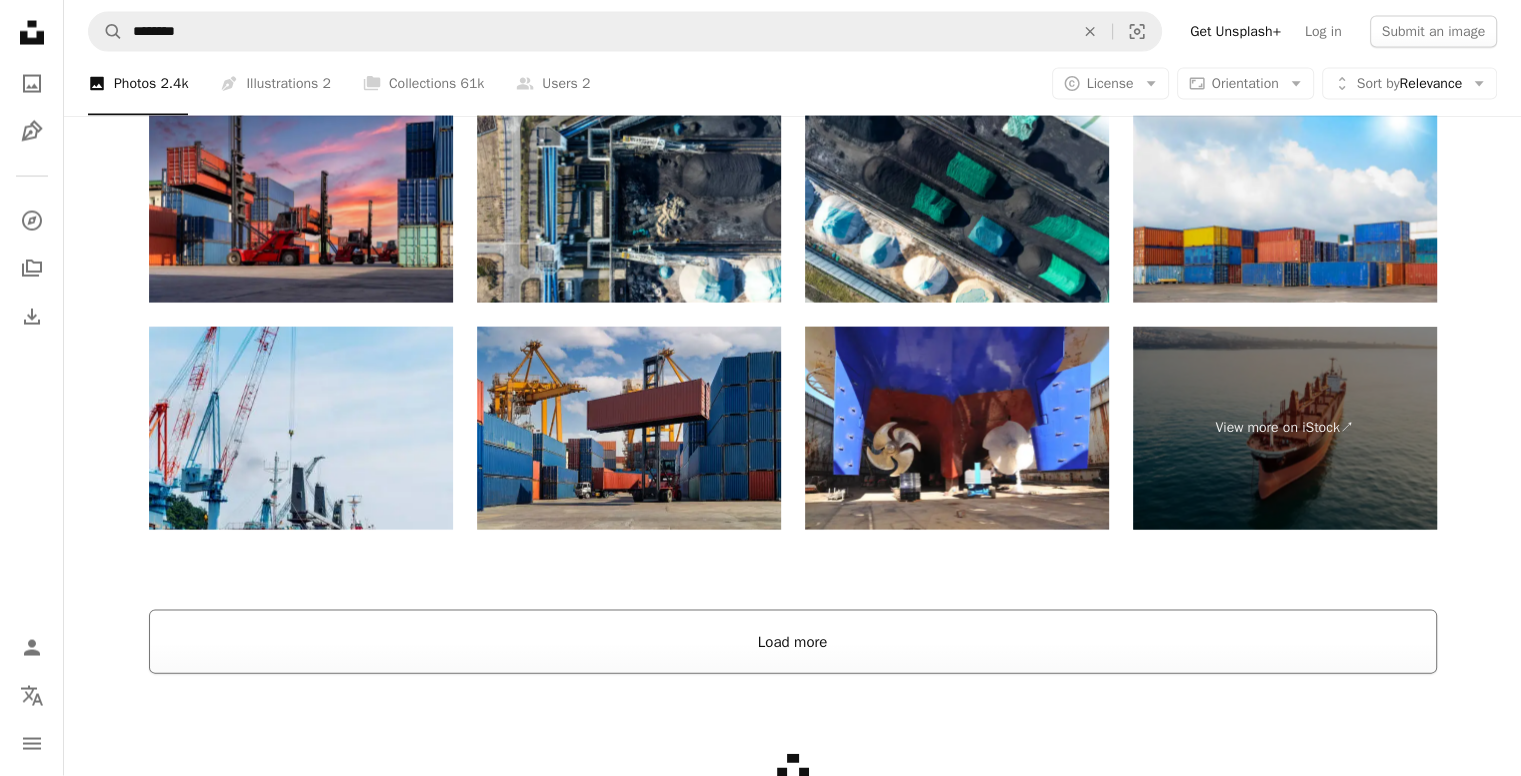 click on "Load more" at bounding box center (793, 642) 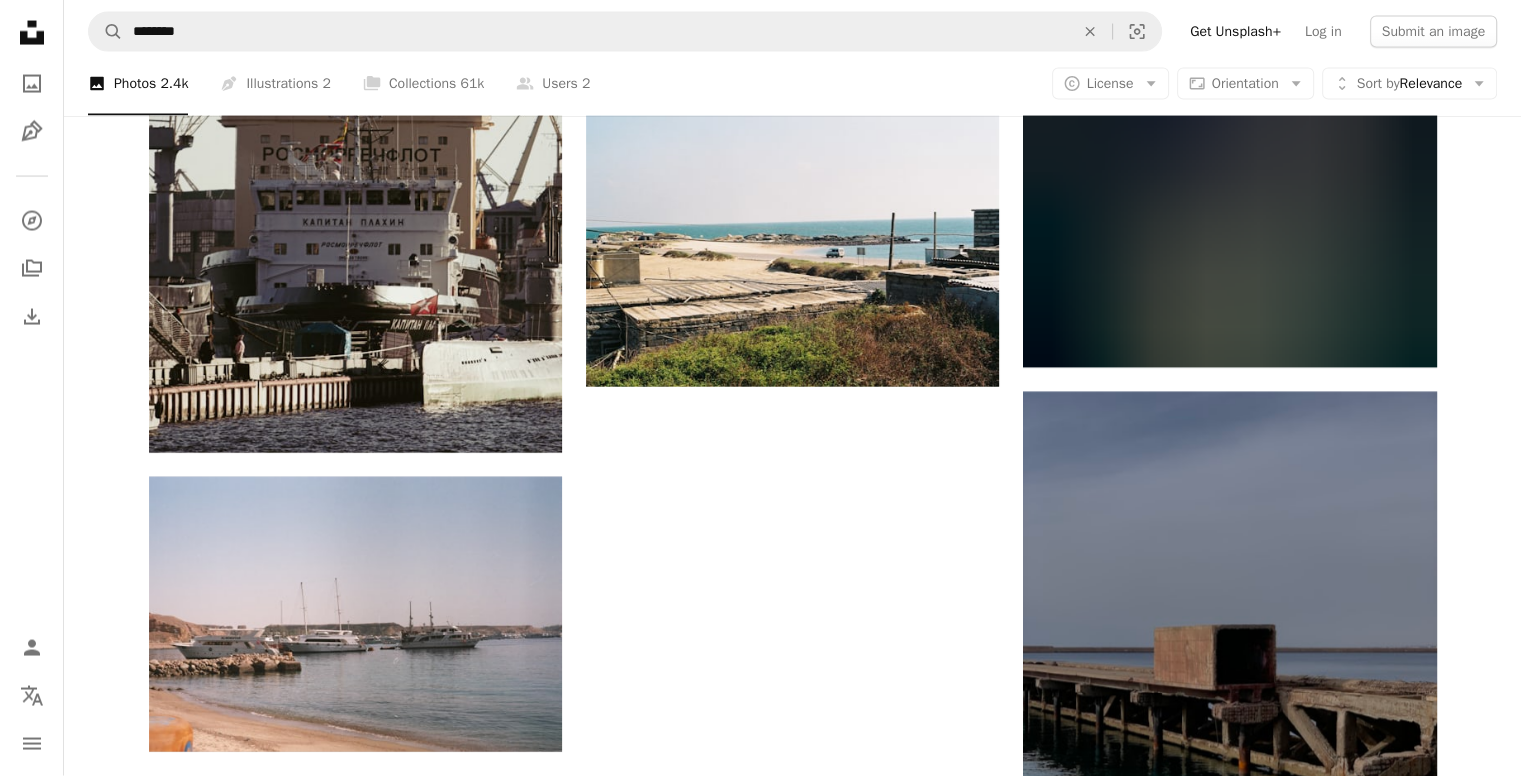 scroll, scrollTop: 11945, scrollLeft: 0, axis: vertical 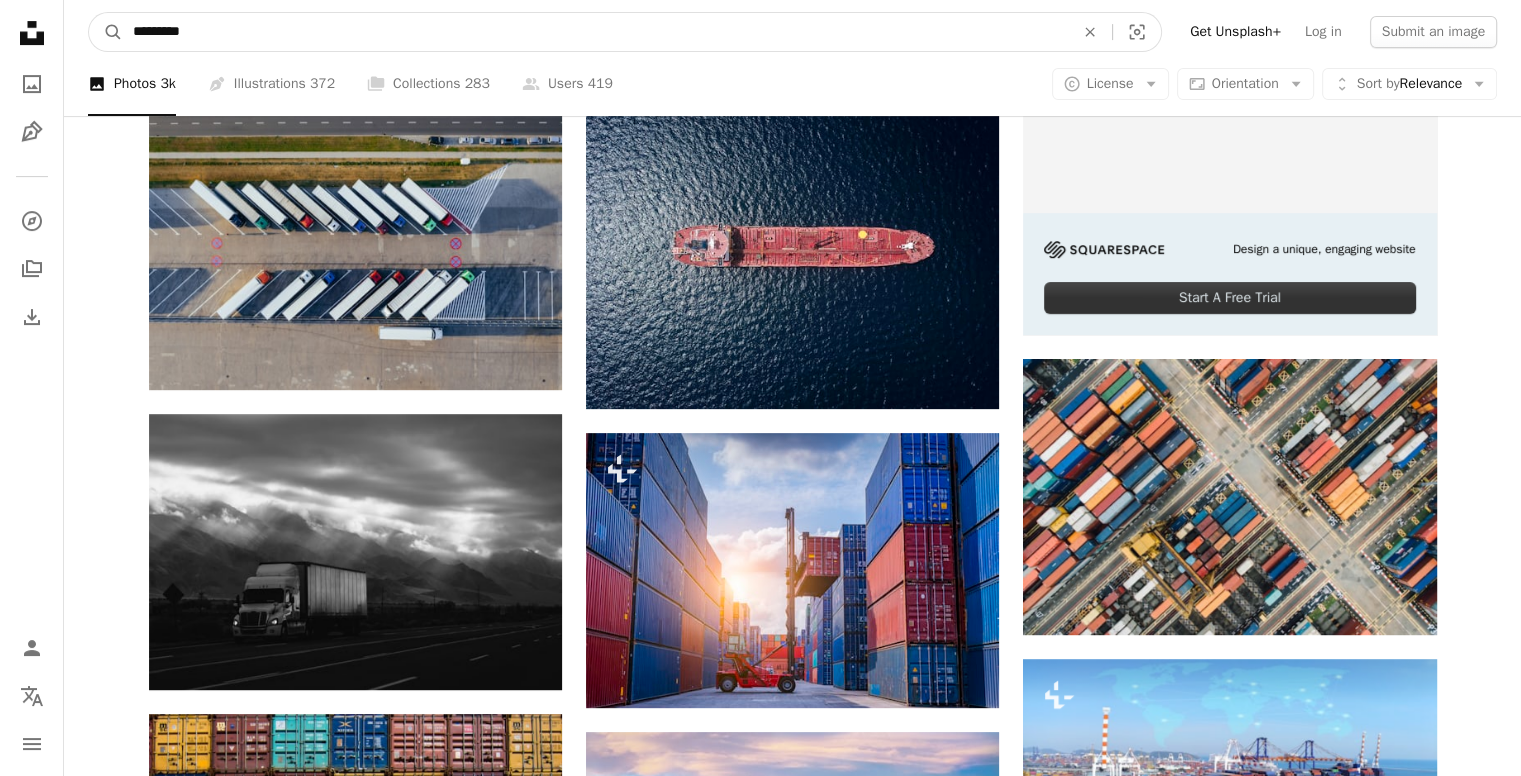 click on "*********" at bounding box center (595, 32) 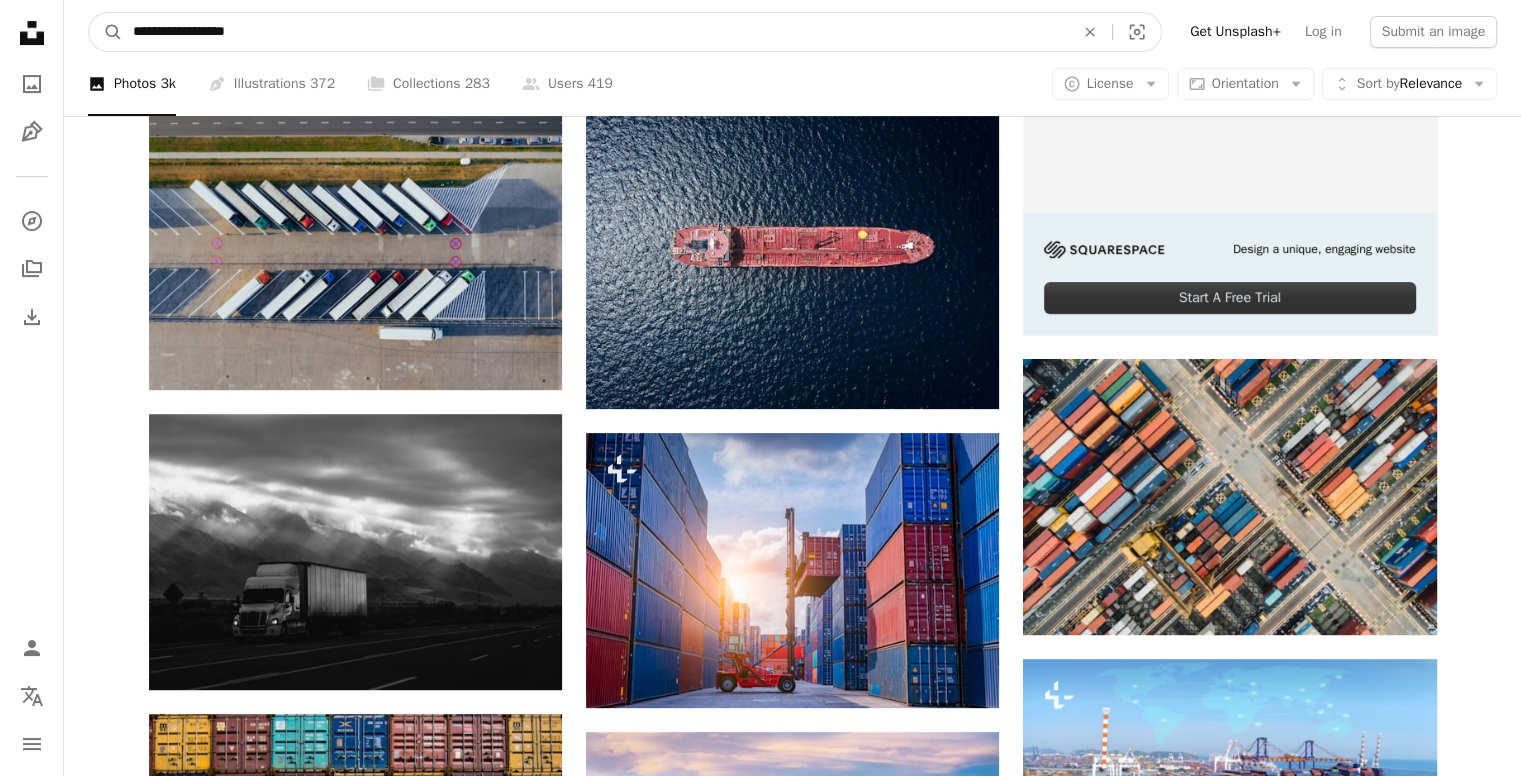 type on "**********" 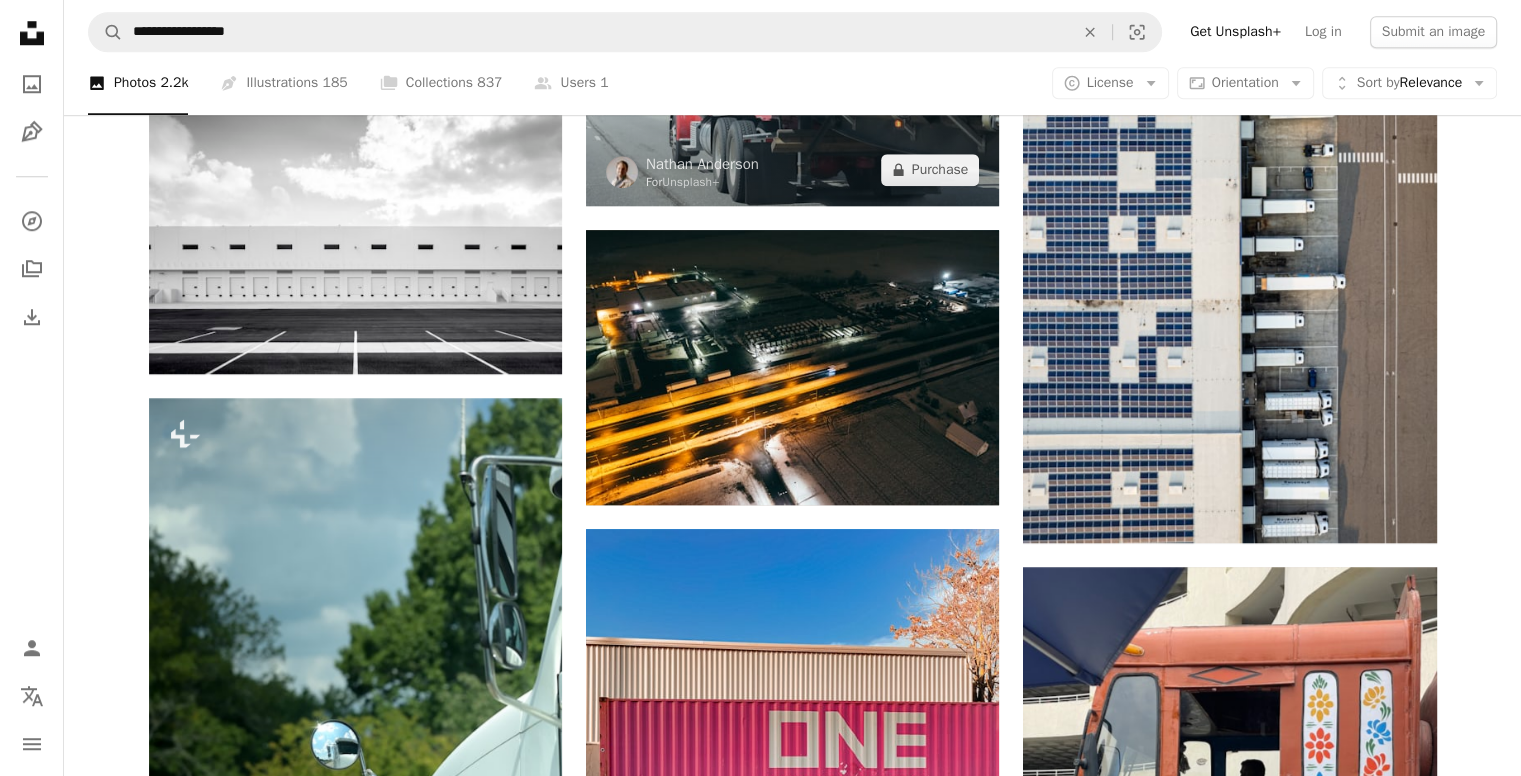 scroll, scrollTop: 2200, scrollLeft: 0, axis: vertical 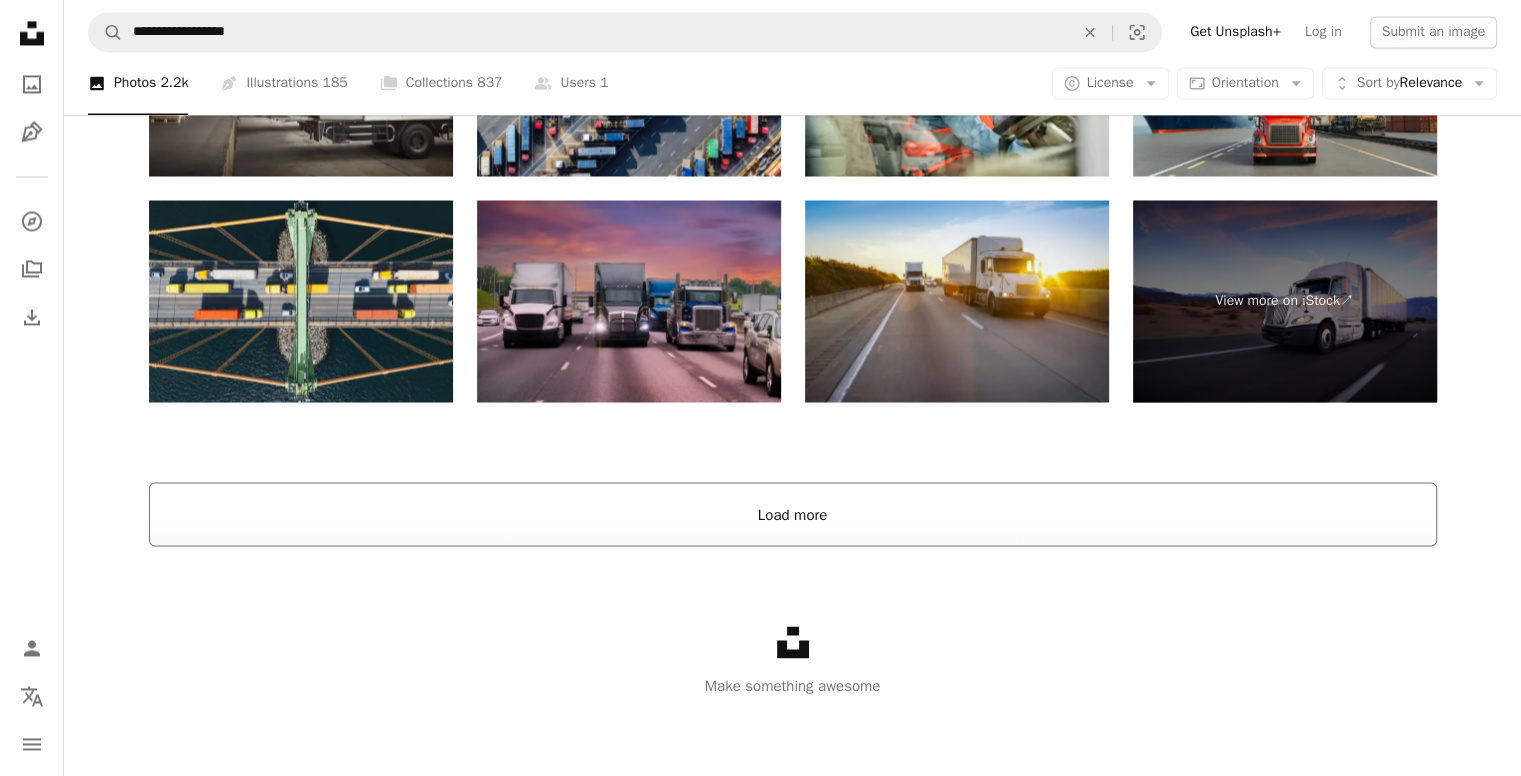 click on "Load more" at bounding box center (793, 514) 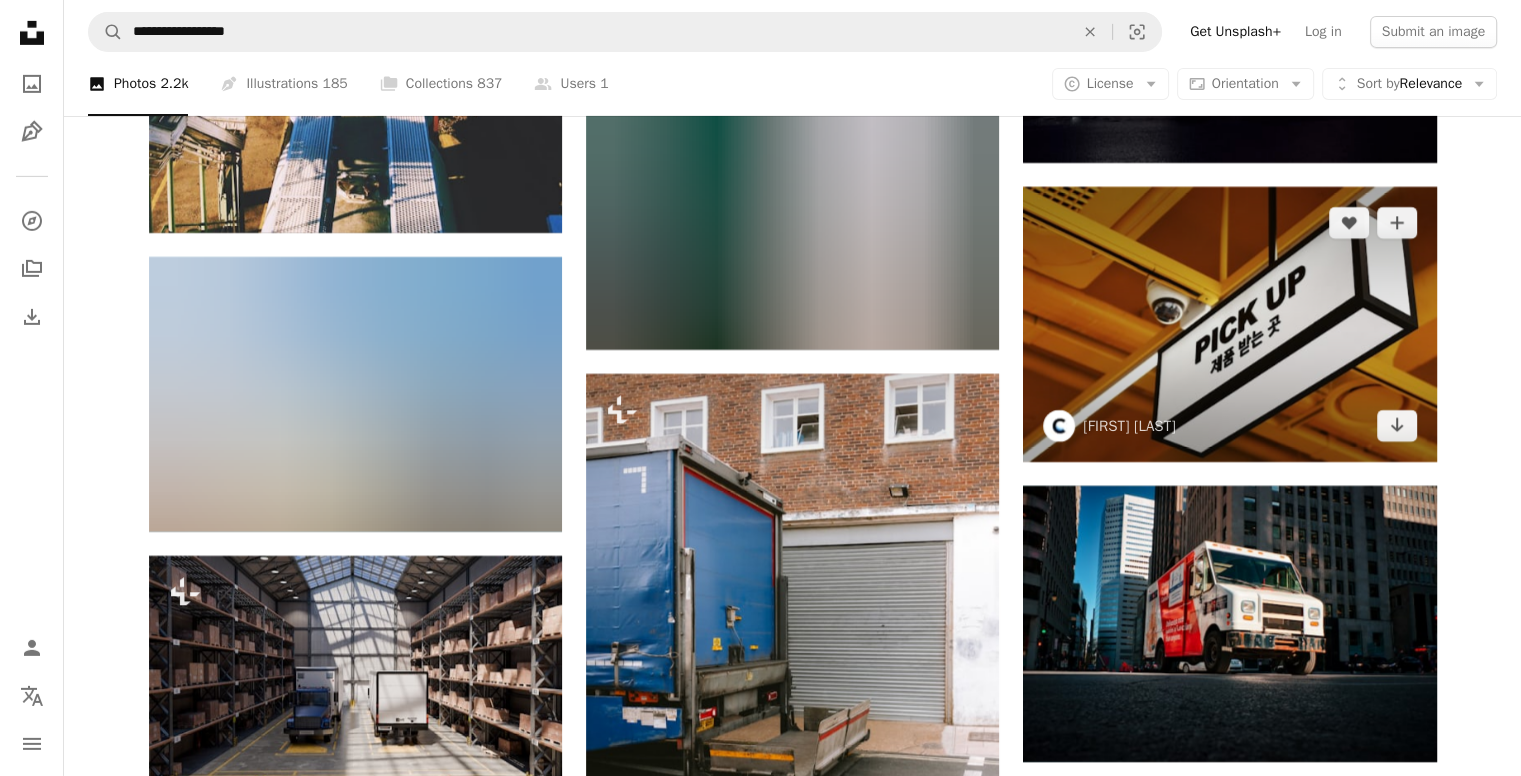 scroll, scrollTop: 14870, scrollLeft: 0, axis: vertical 